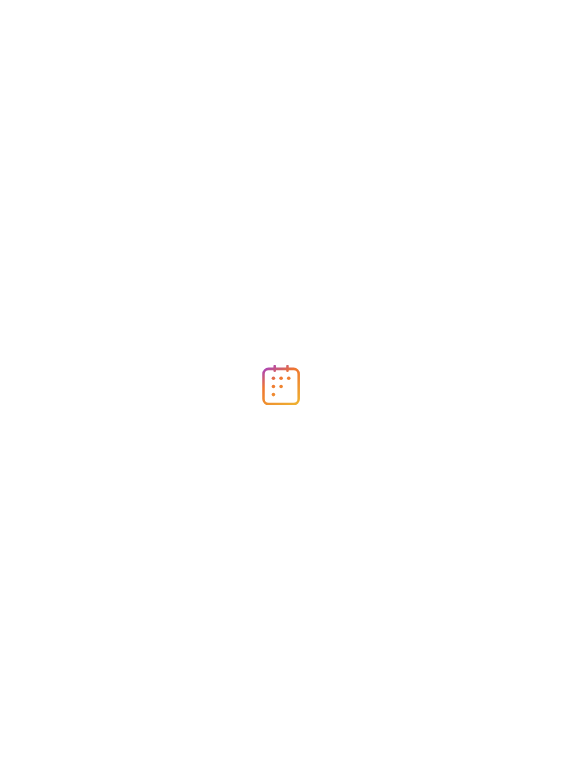 scroll, scrollTop: 0, scrollLeft: 0, axis: both 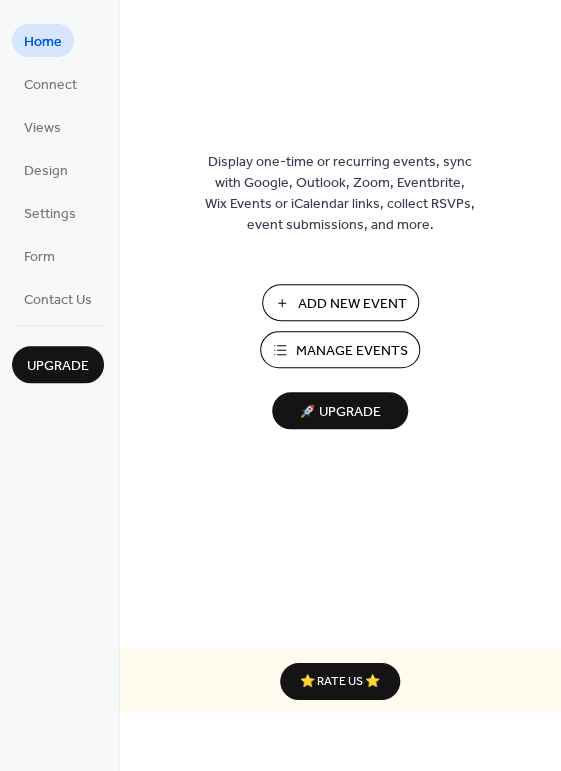 click on "Manage Events" at bounding box center [352, 351] 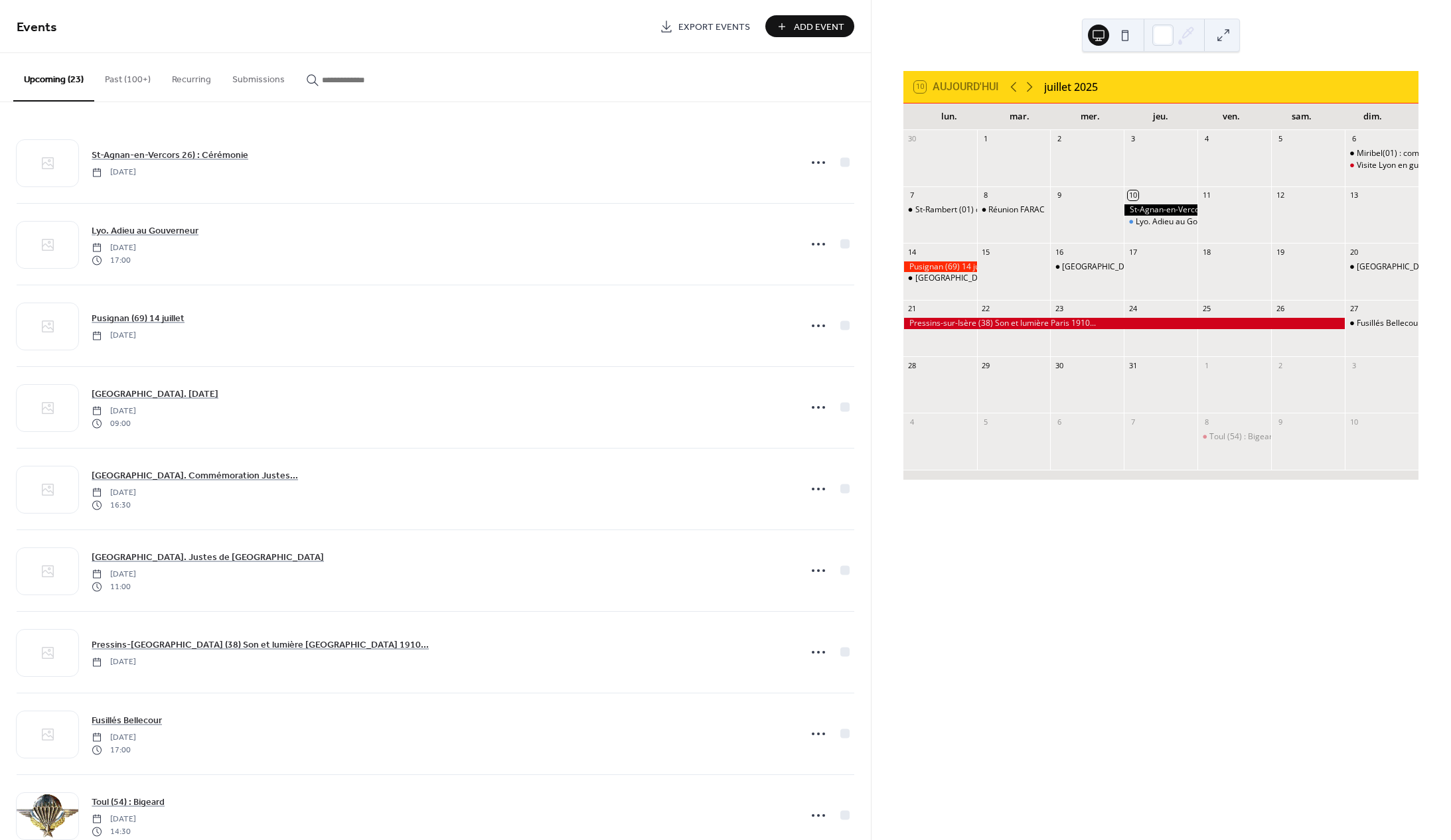 scroll, scrollTop: 0, scrollLeft: 0, axis: both 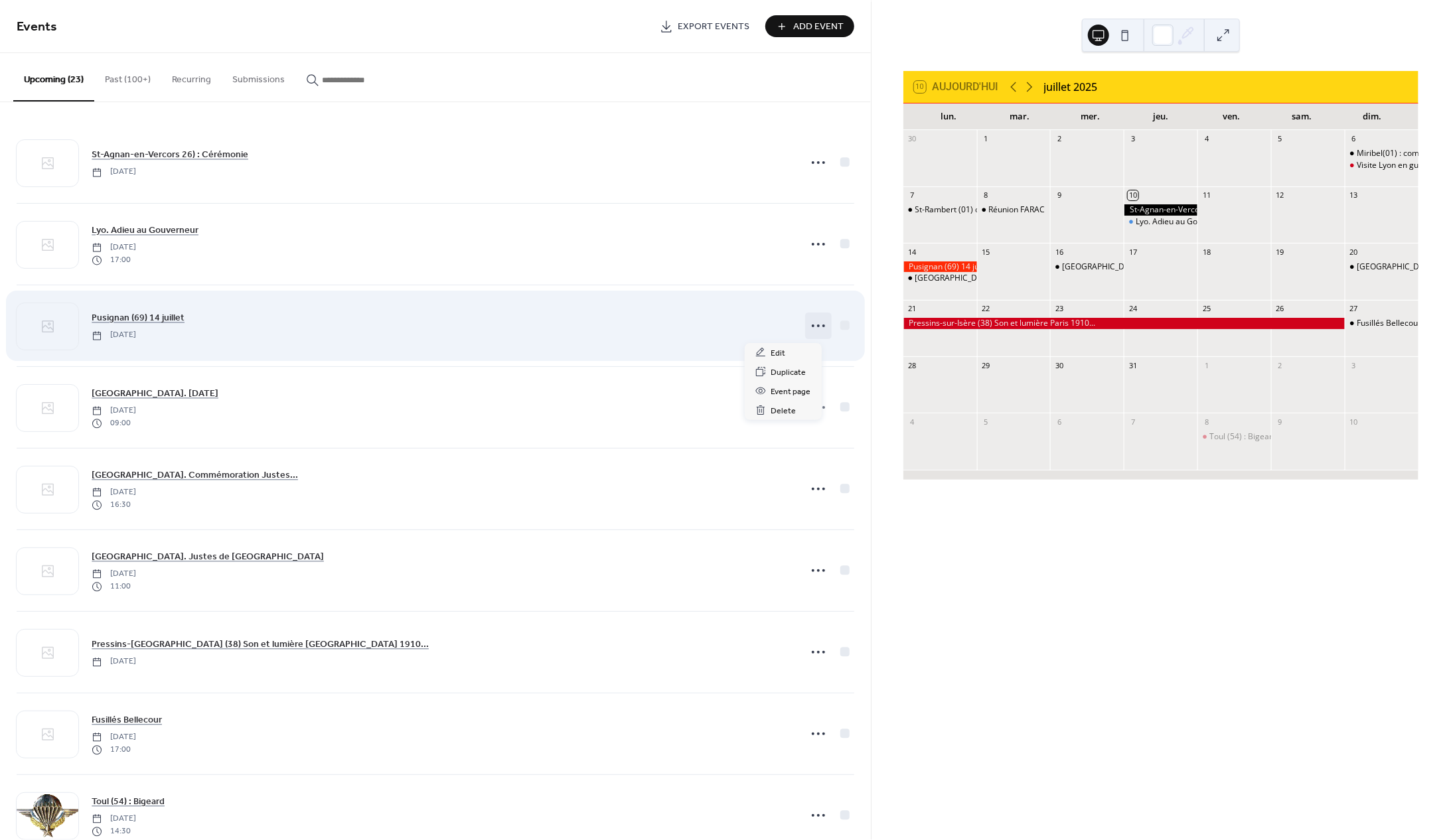 click 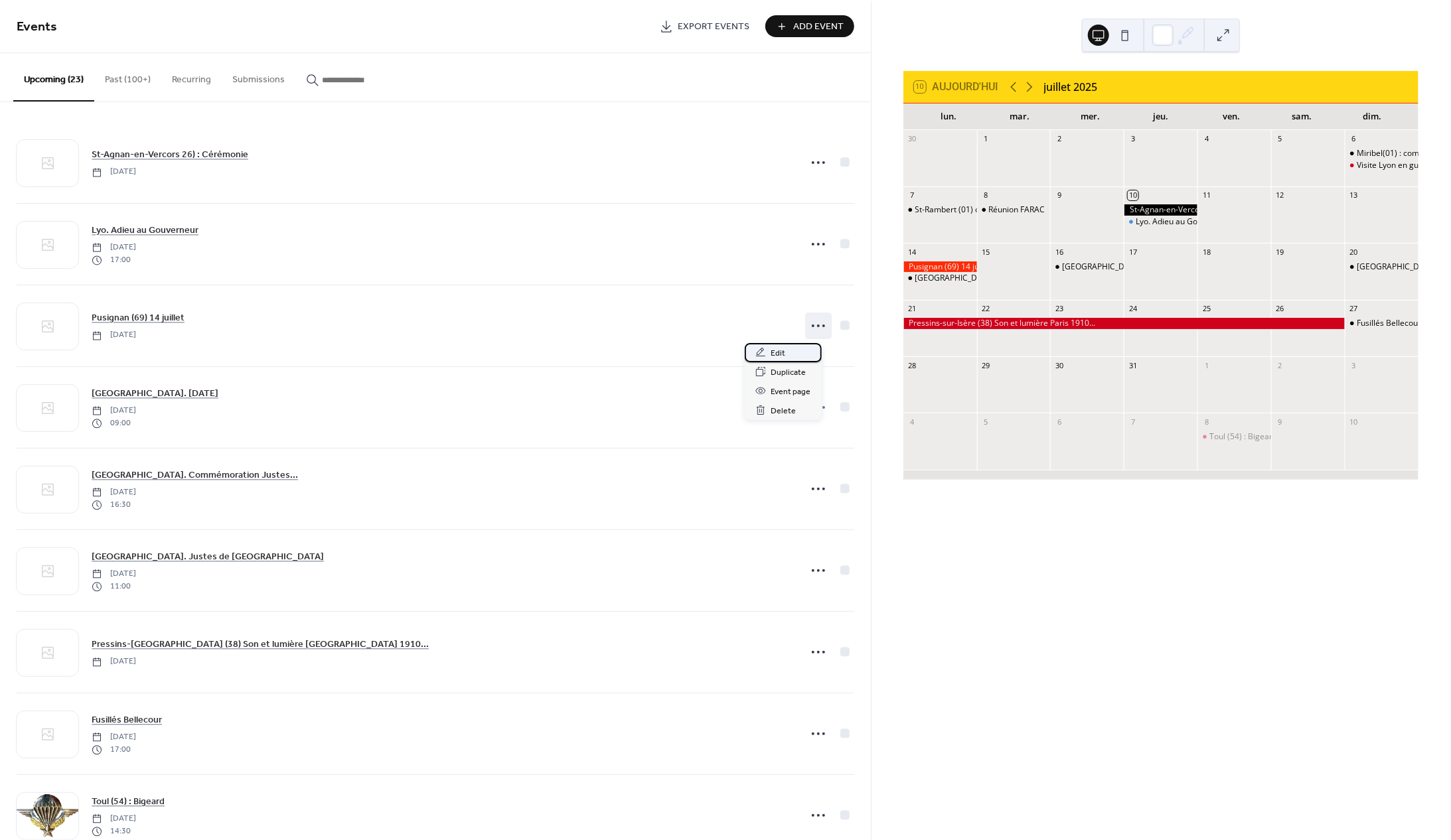 click 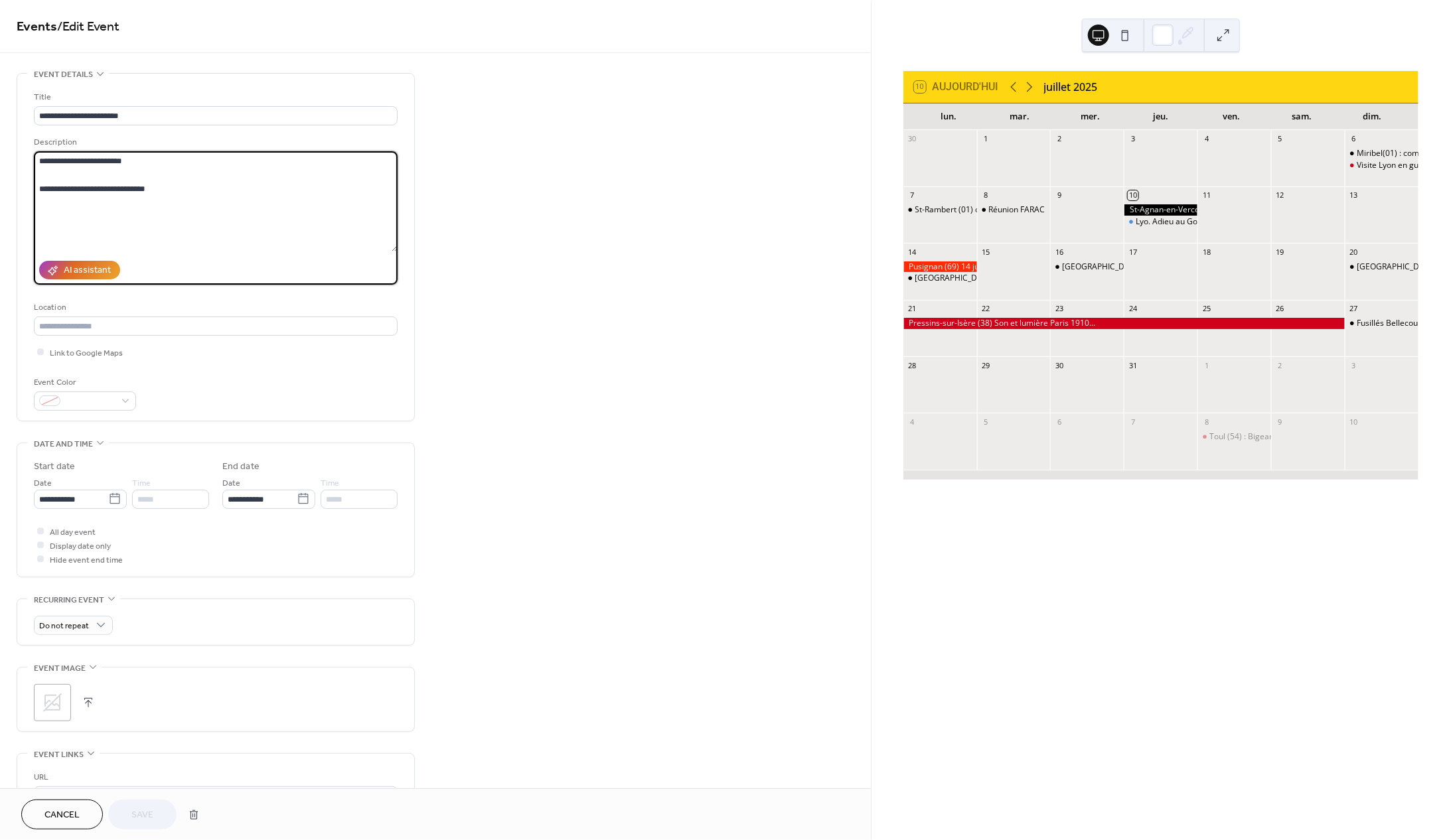 drag, startPoint x: 56, startPoint y: 167, endPoint x: 220, endPoint y: 231, distance: 176 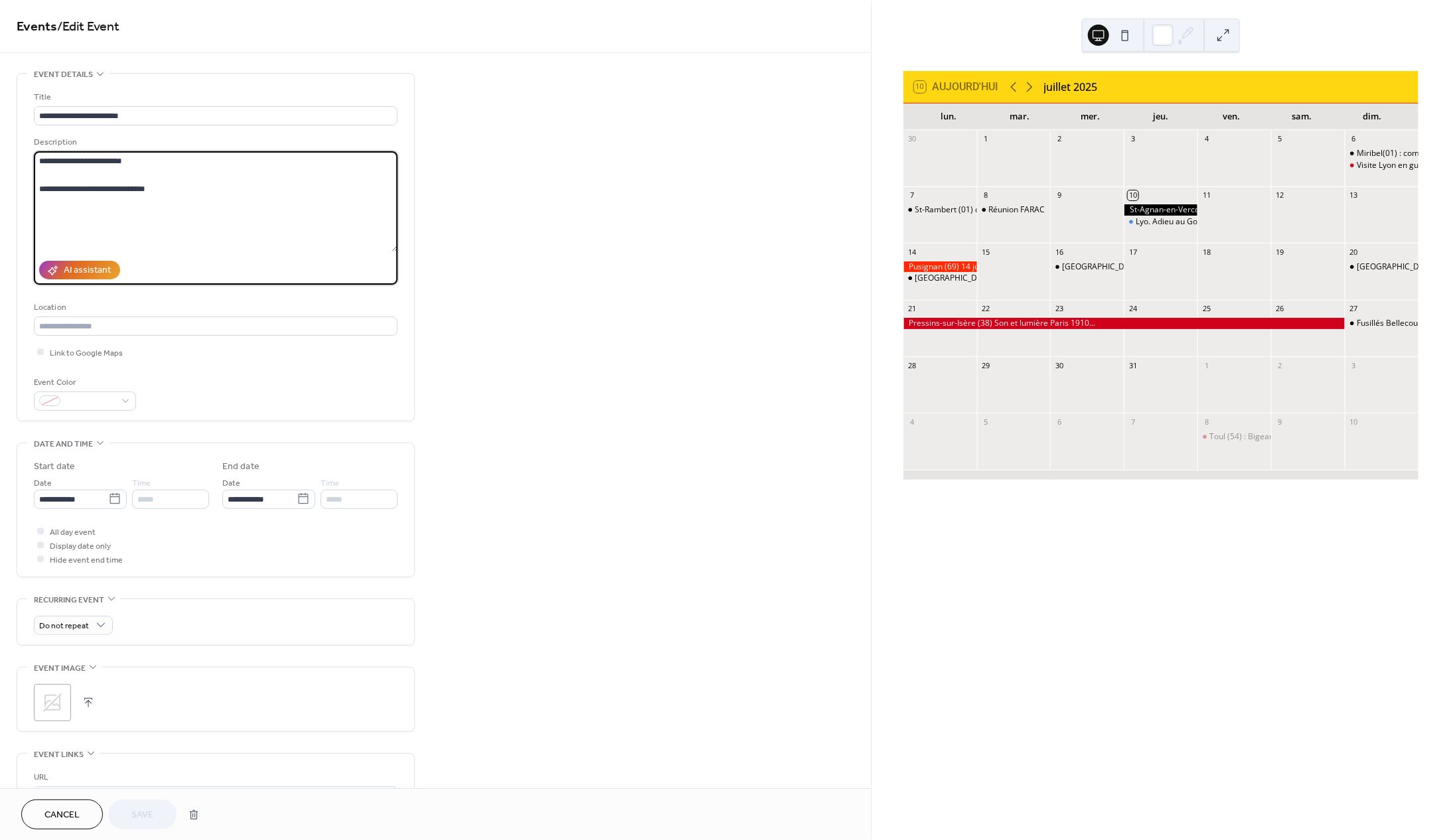 click on "**********" at bounding box center [216, 201] 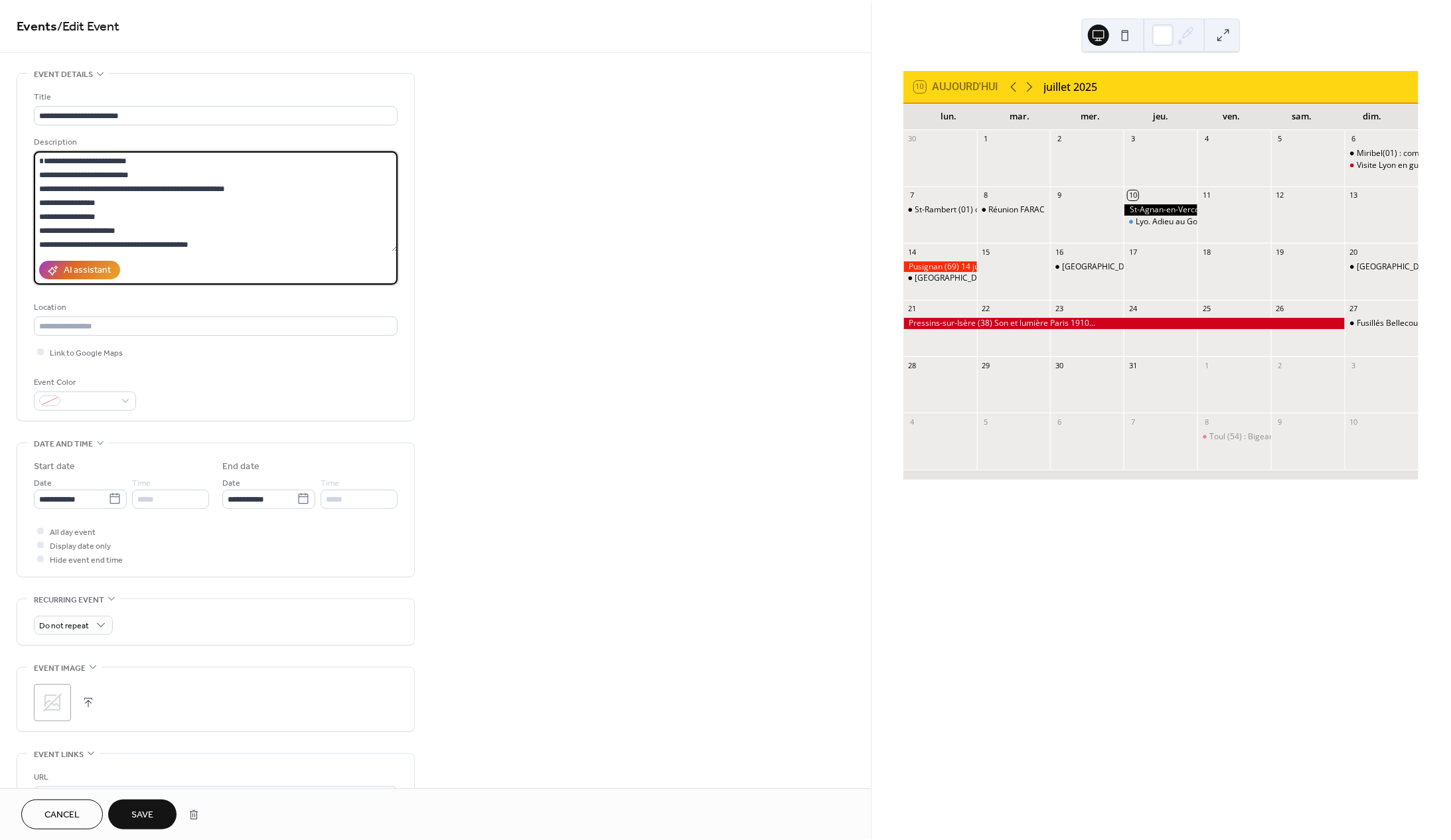 scroll, scrollTop: 42, scrollLeft: 0, axis: vertical 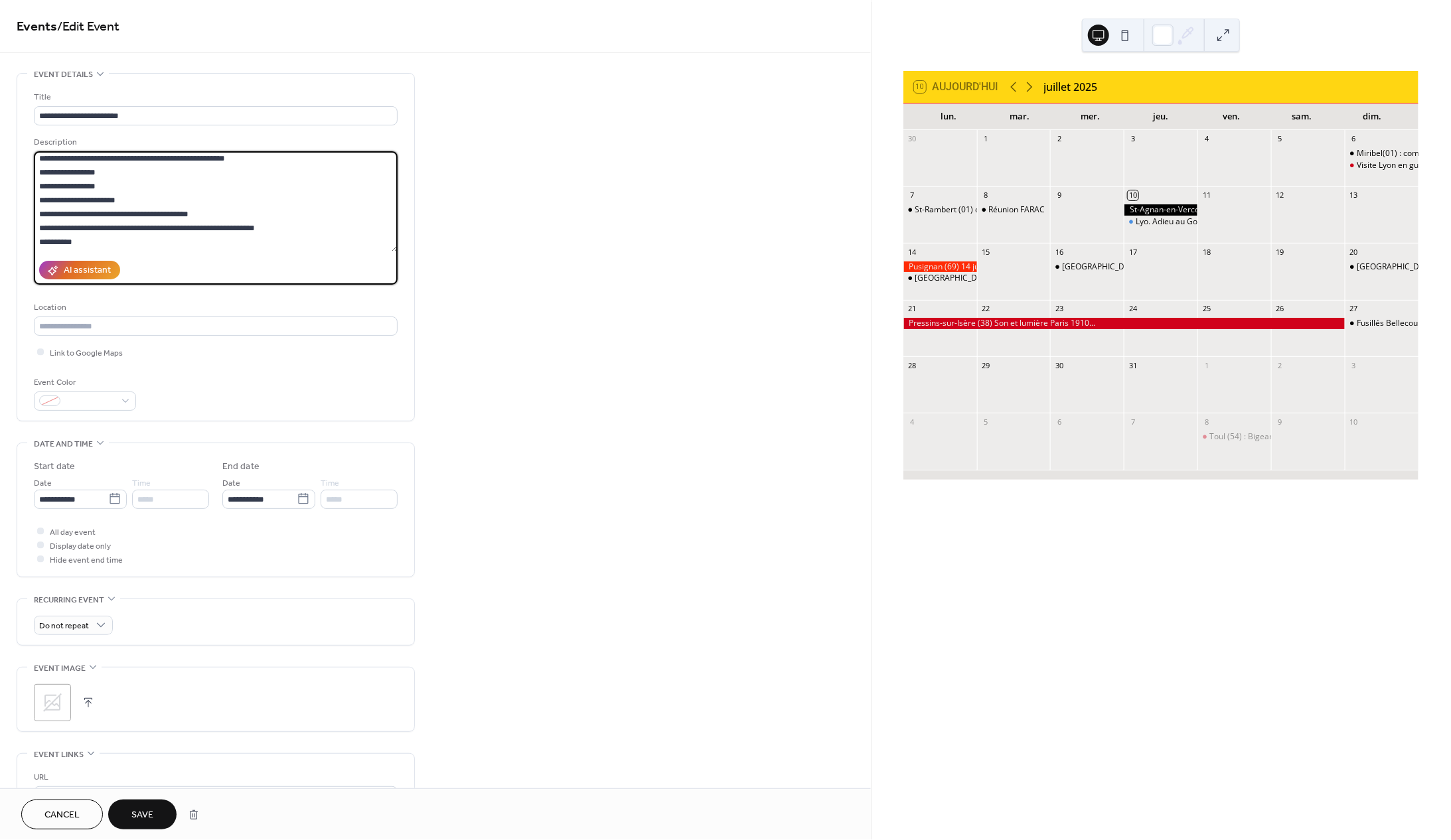 click on "**********" at bounding box center (216, 201) 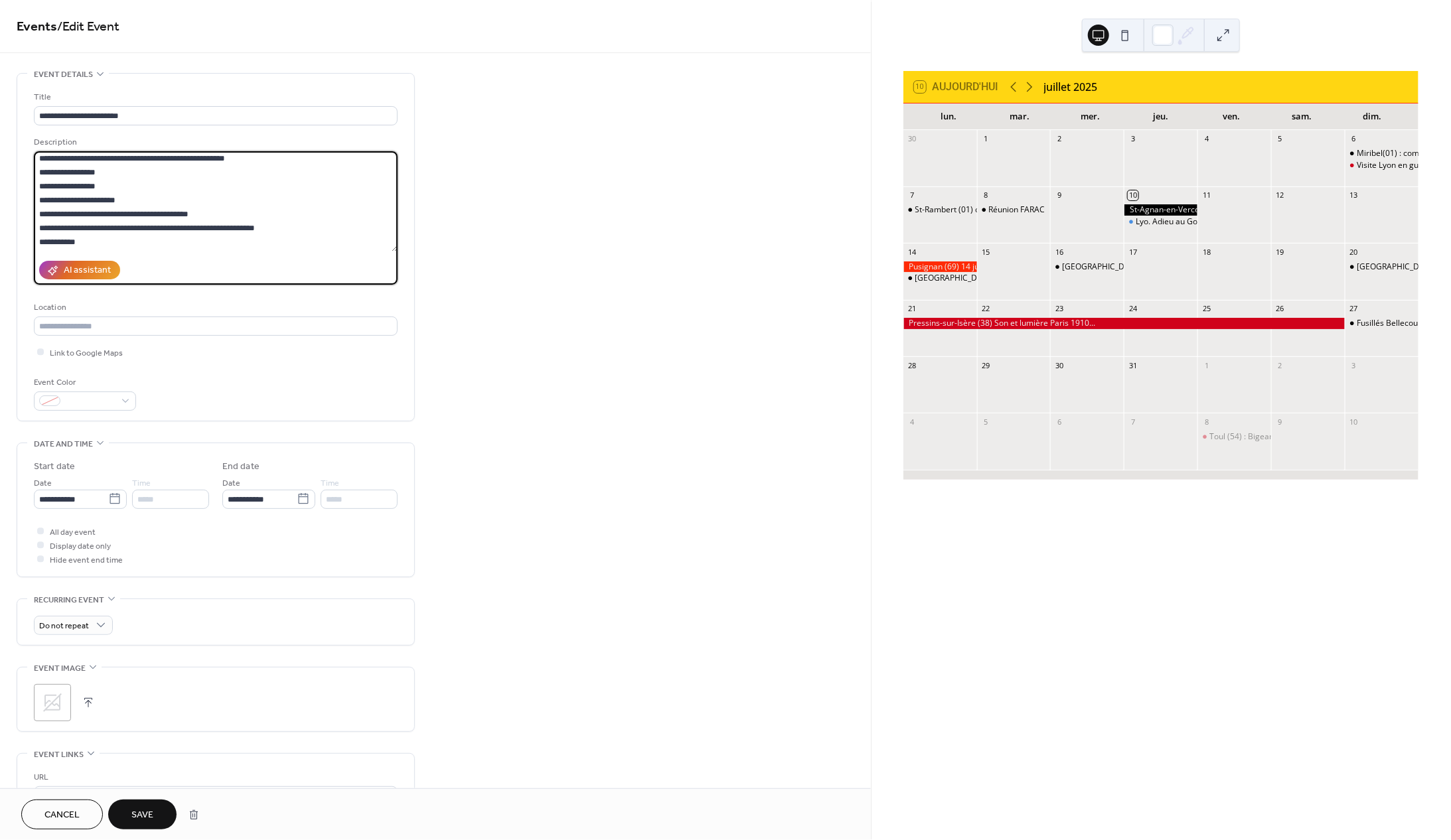 paste on "**********" 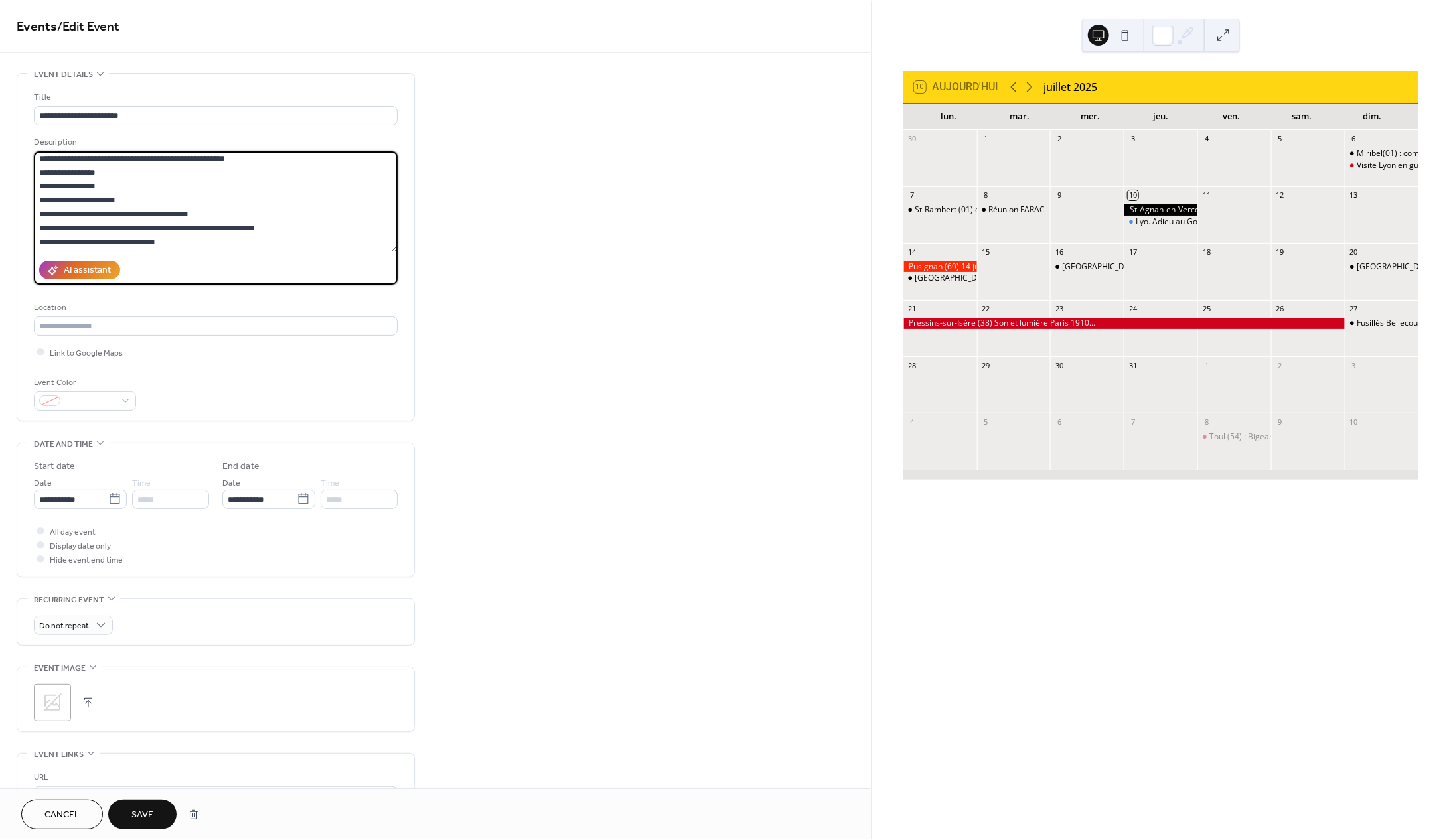 type on "**********" 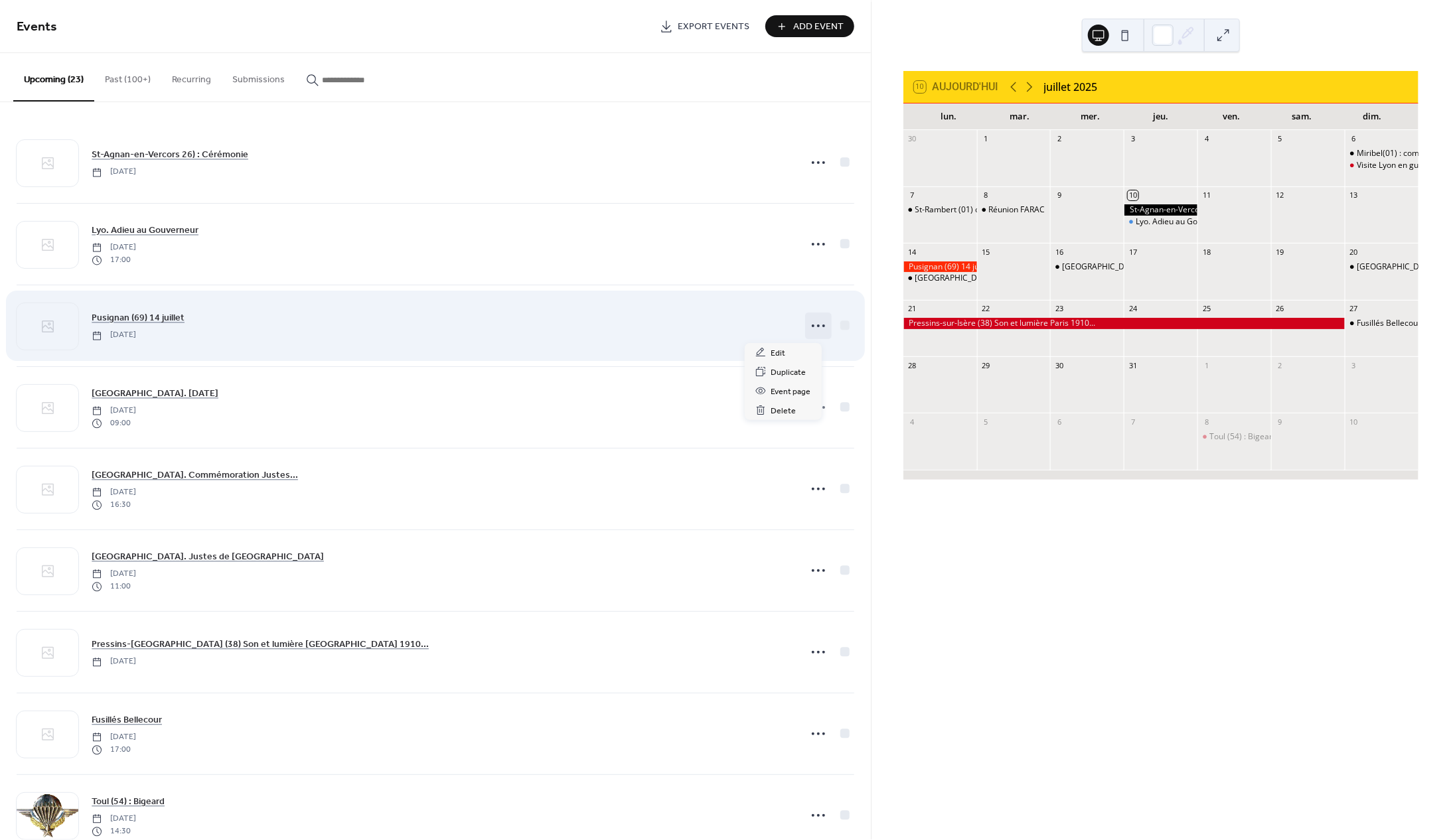 click 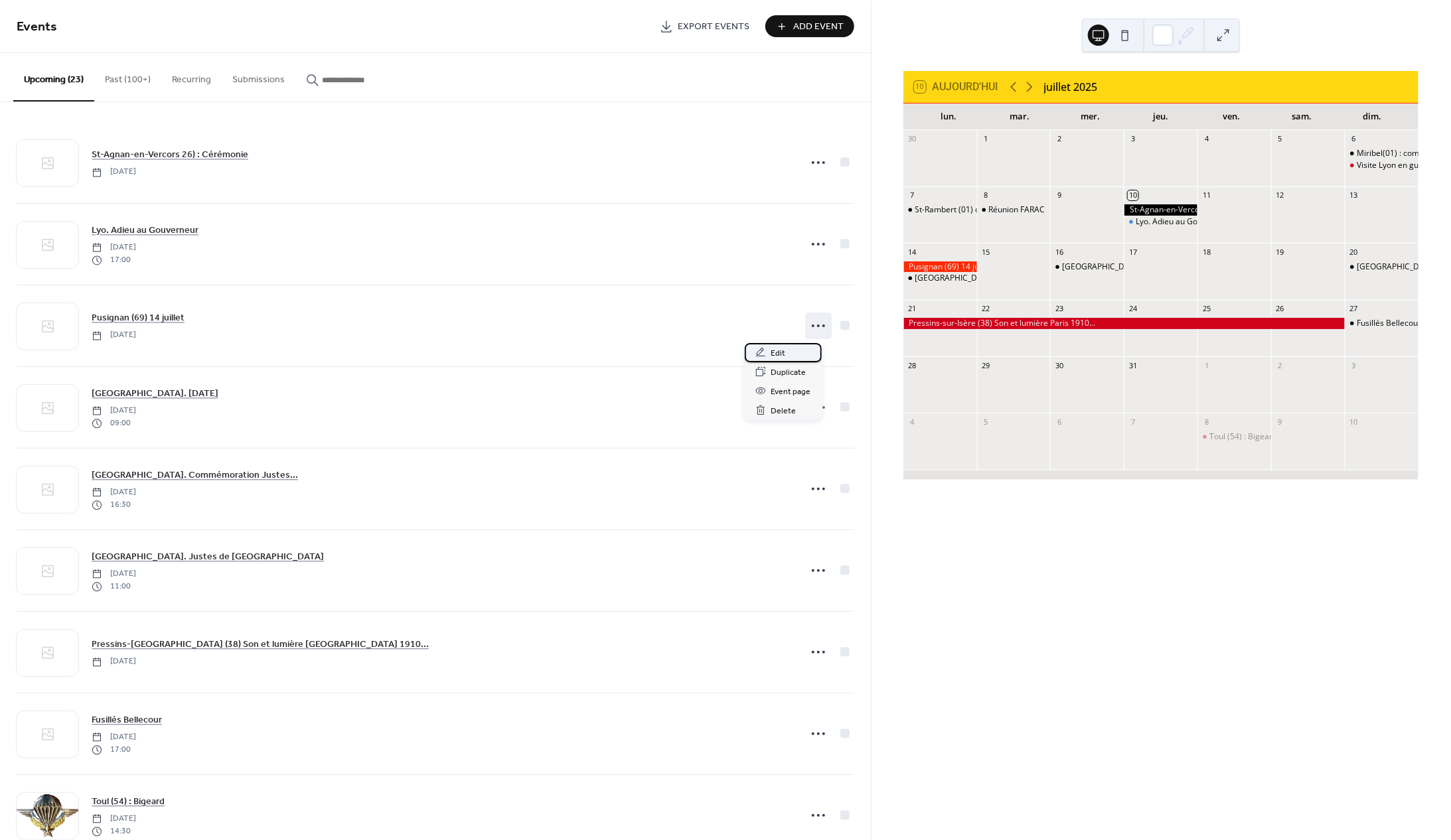 click on "Edit" at bounding box center [779, 353] 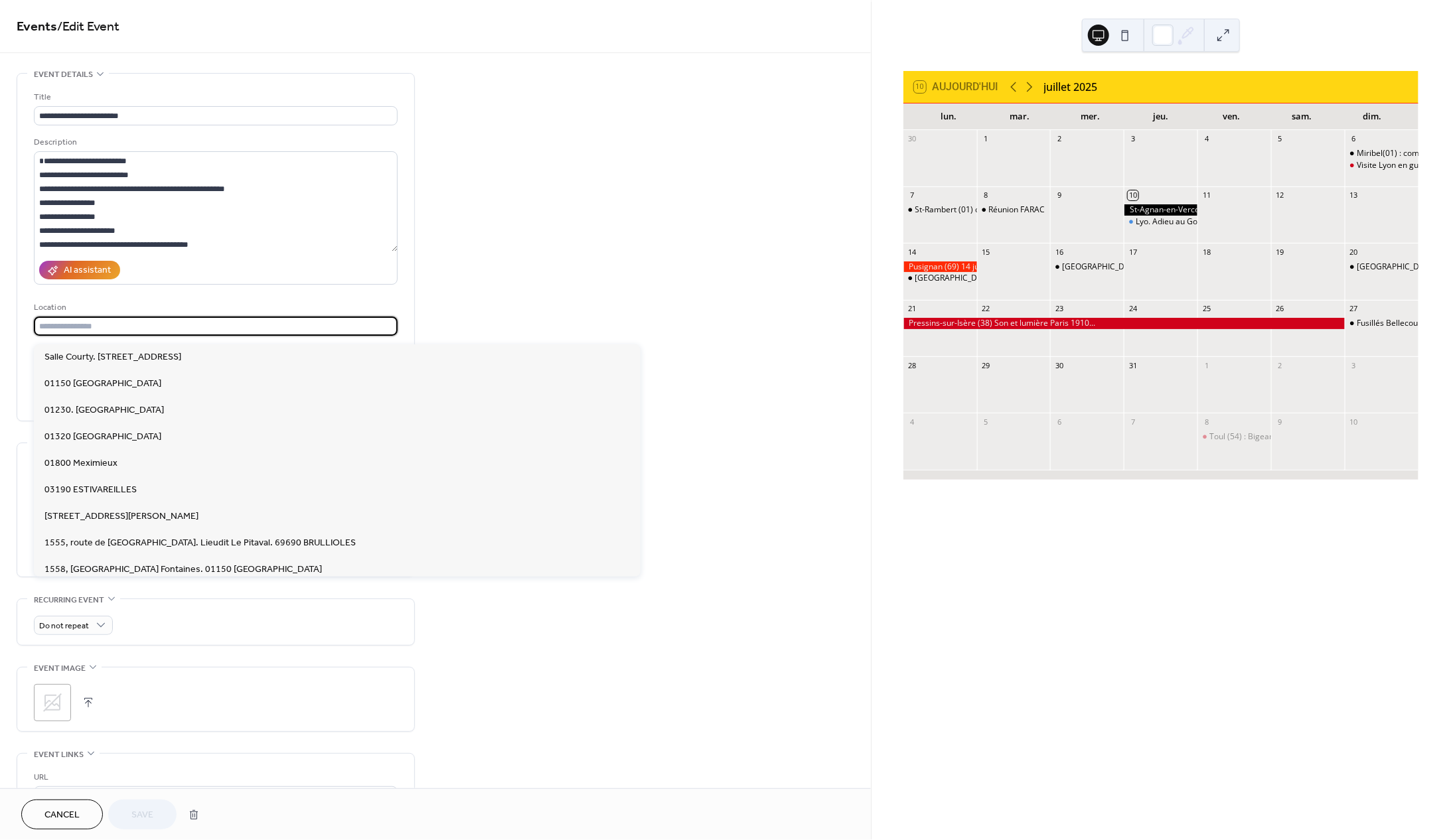 click at bounding box center [216, 326] 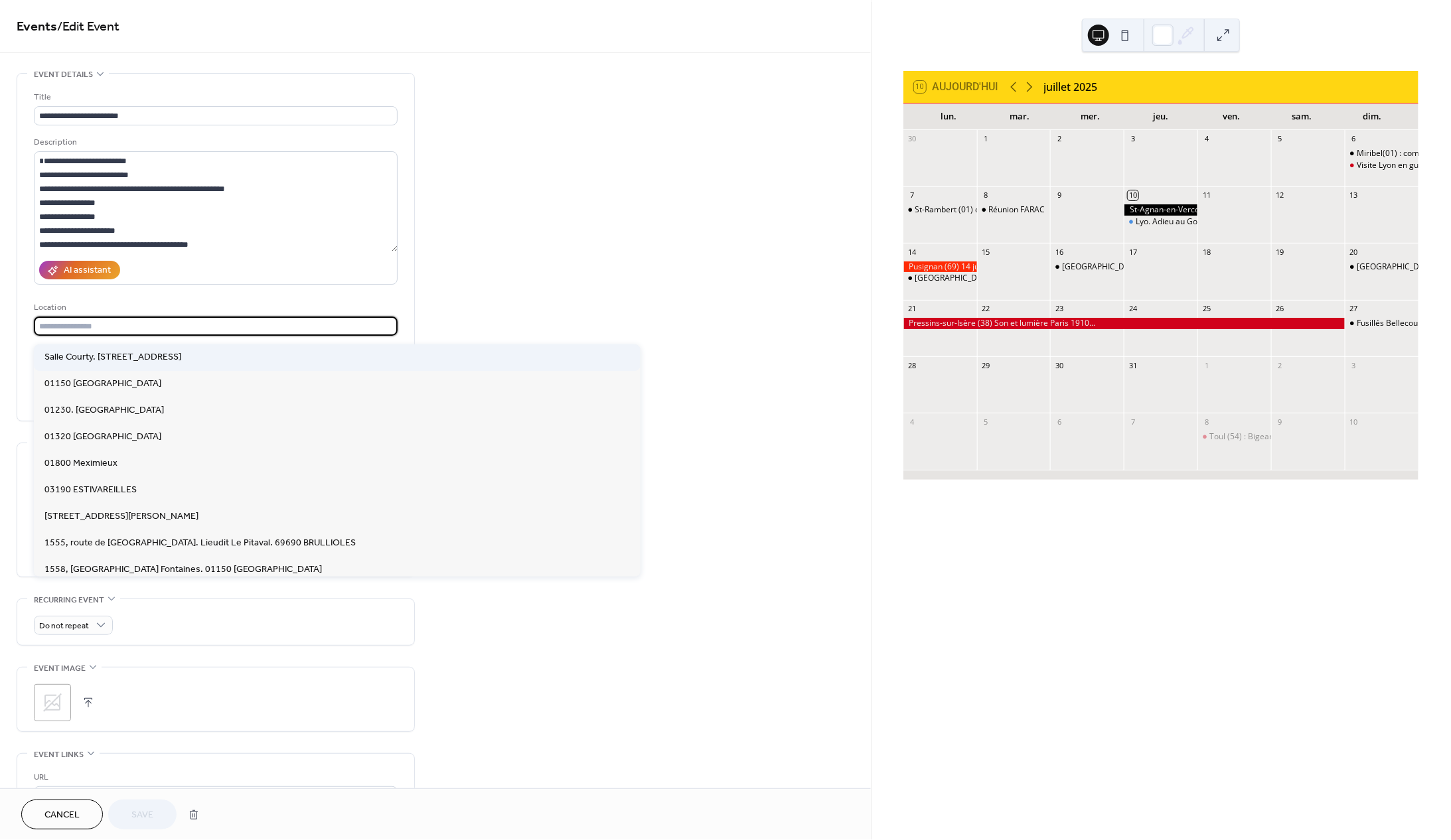 paste on "**********" 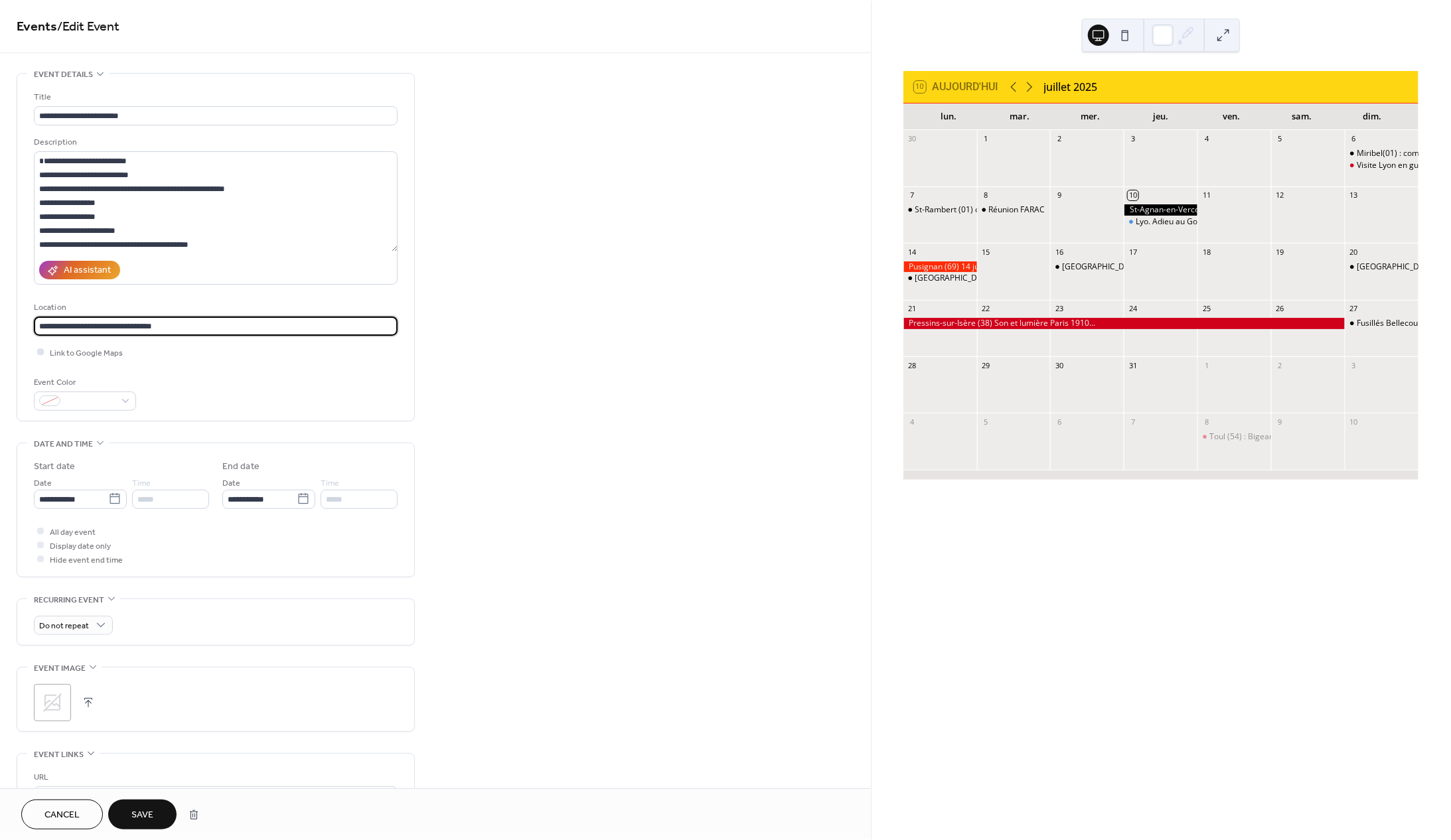 type on "**********" 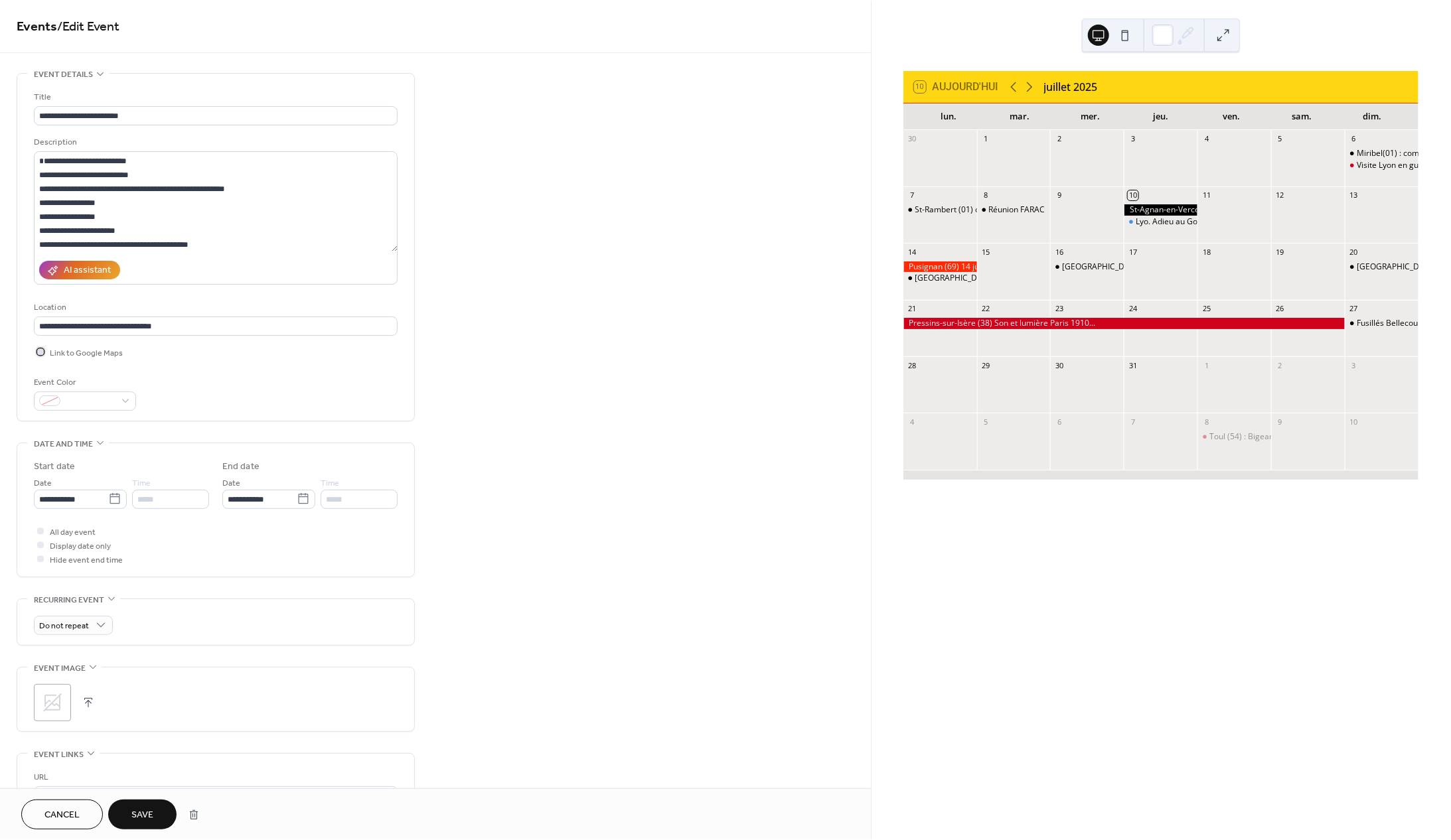 click at bounding box center [40, 352] 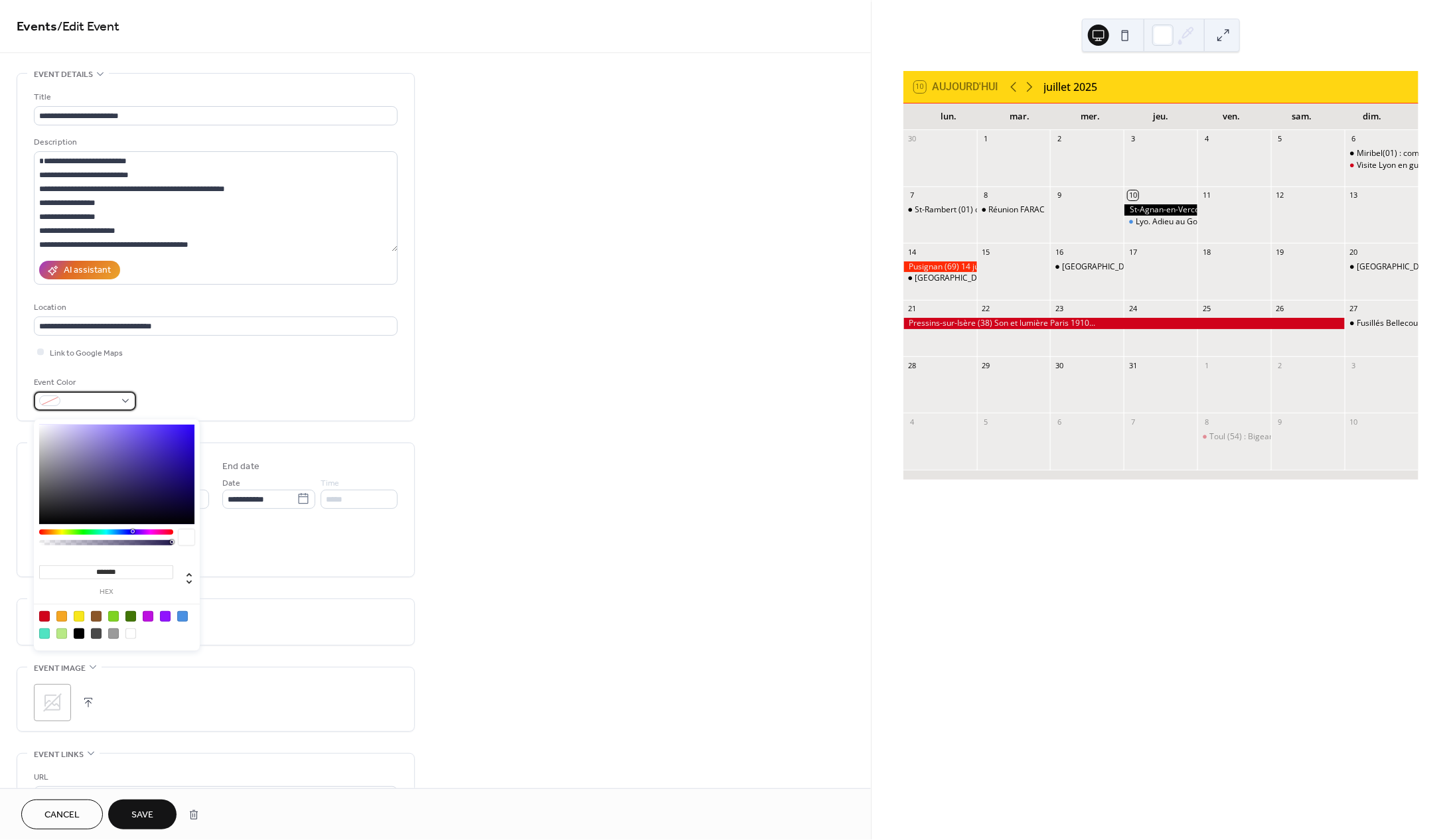 click at bounding box center (85, 401) 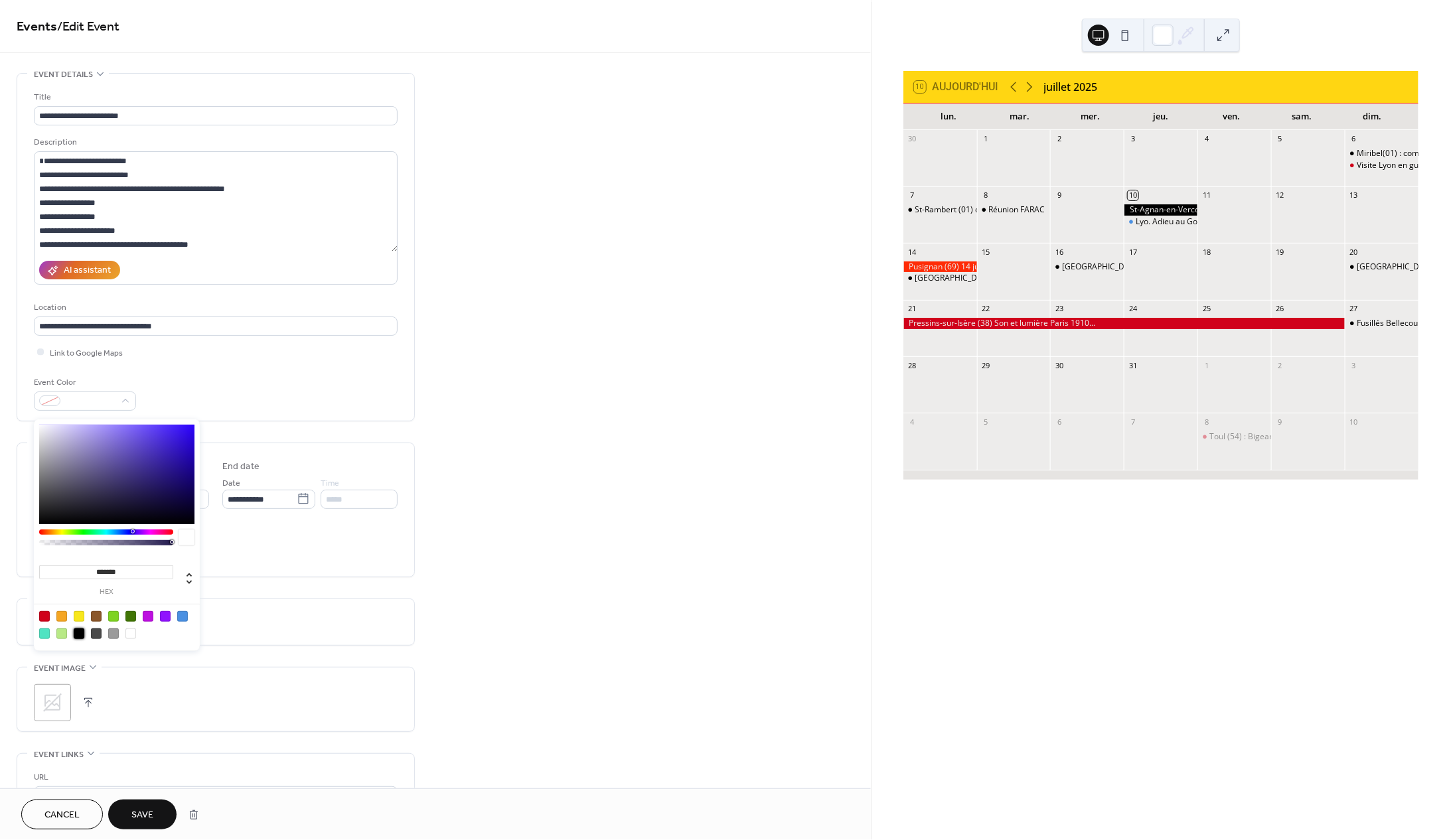 click at bounding box center [79, 634] 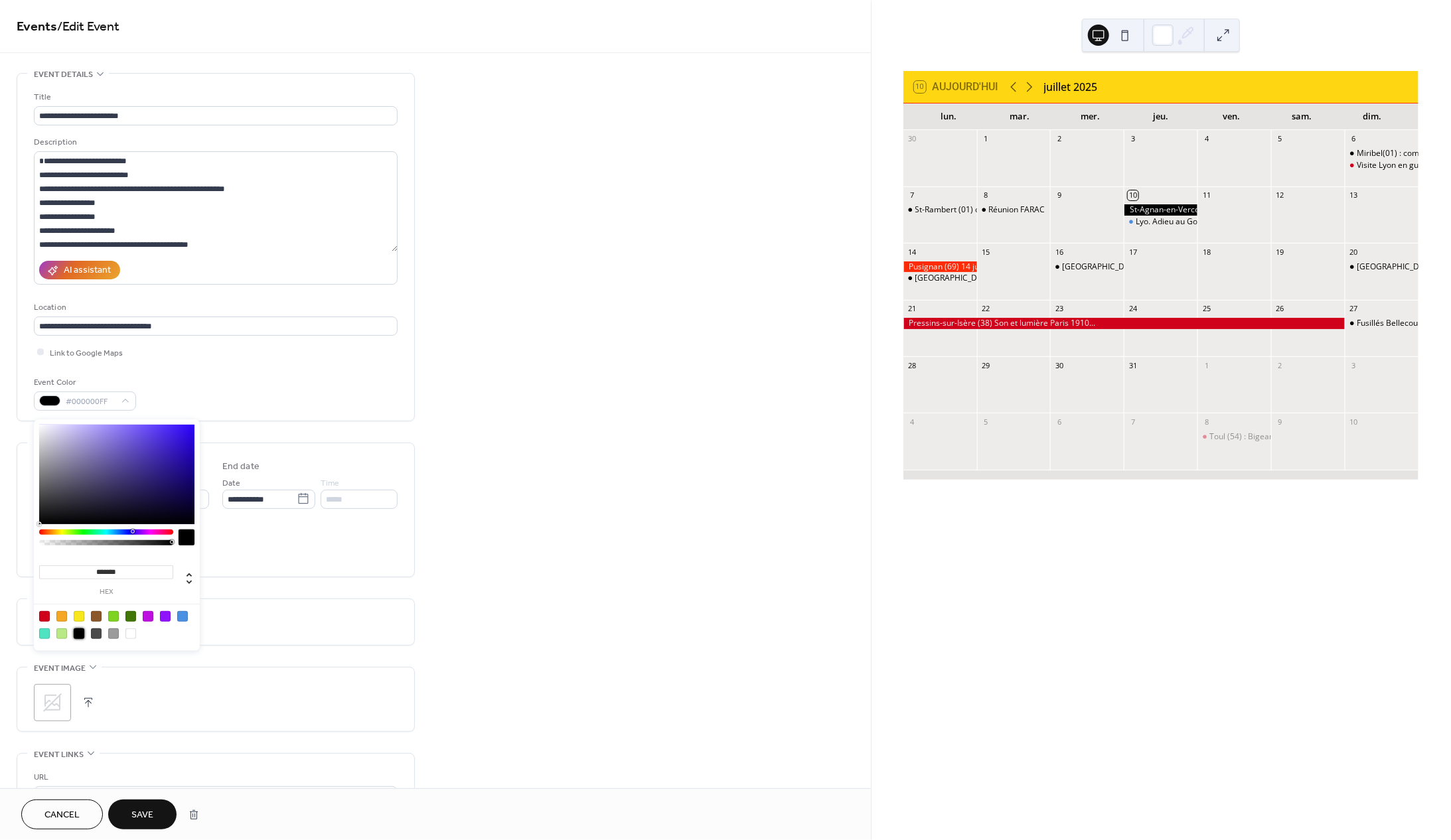 click on "All day event Display date only Hide event end time" at bounding box center [216, 545] 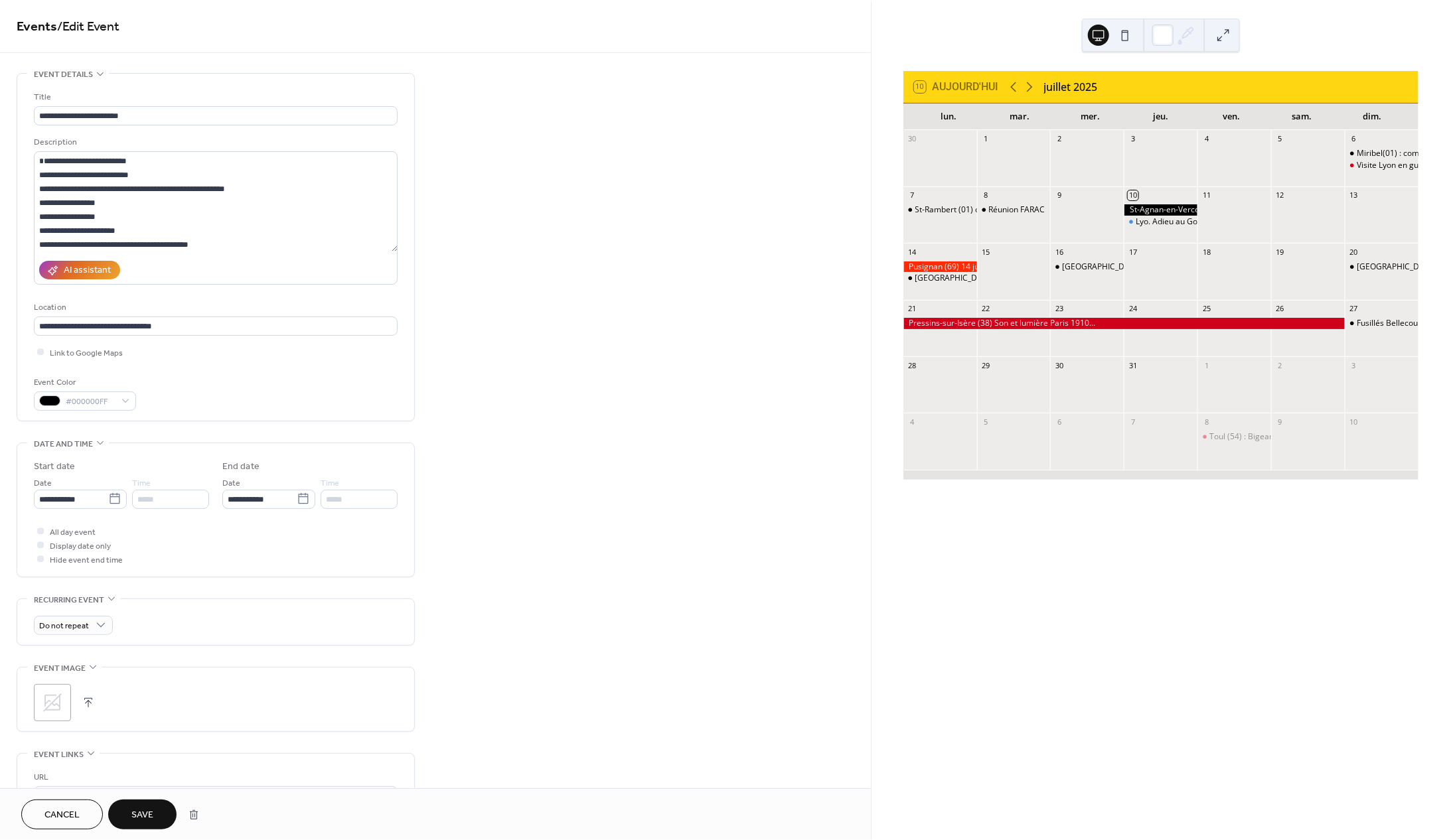 click on "*****" at bounding box center [171, 499] 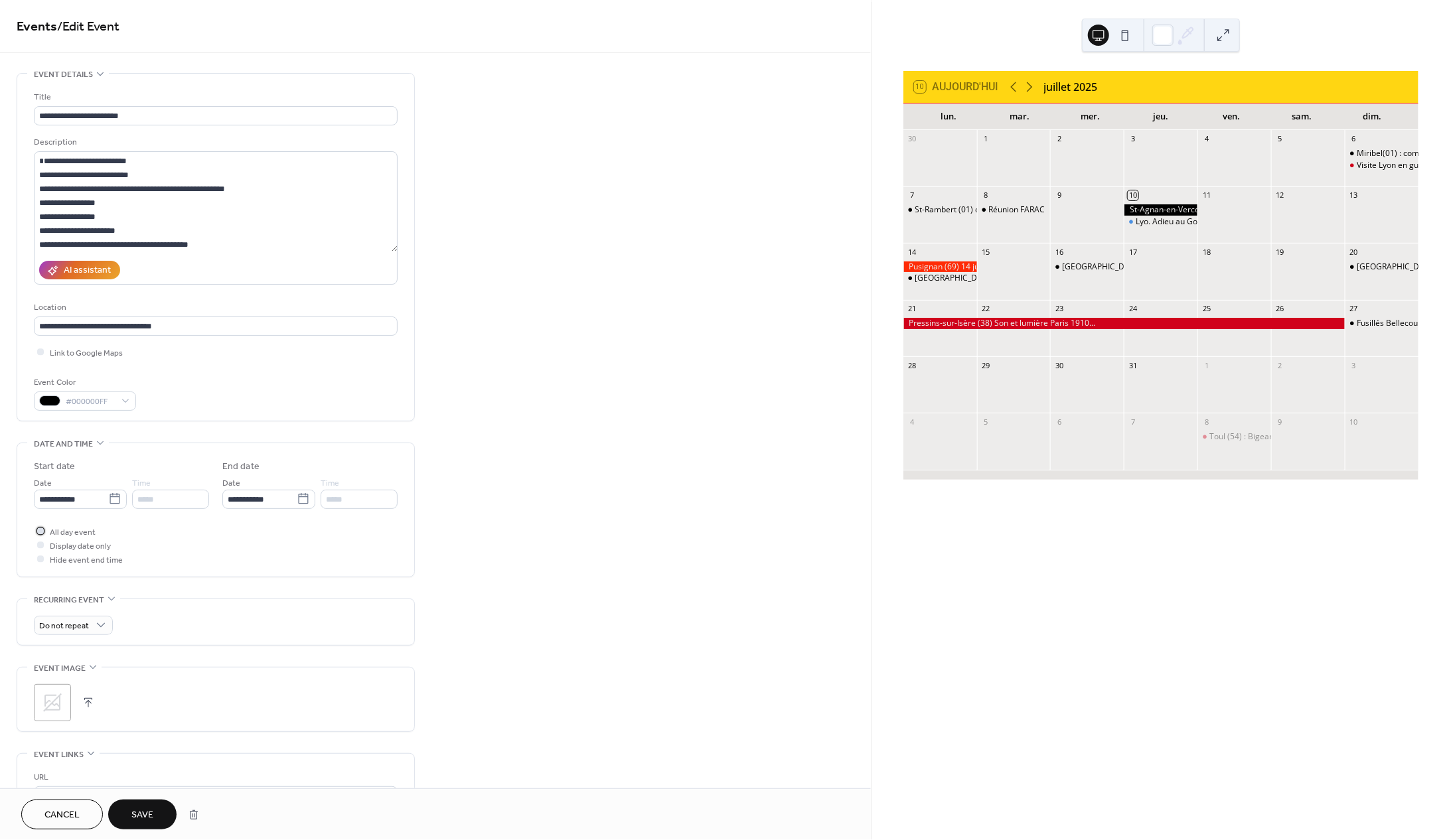 click at bounding box center [40, 531] 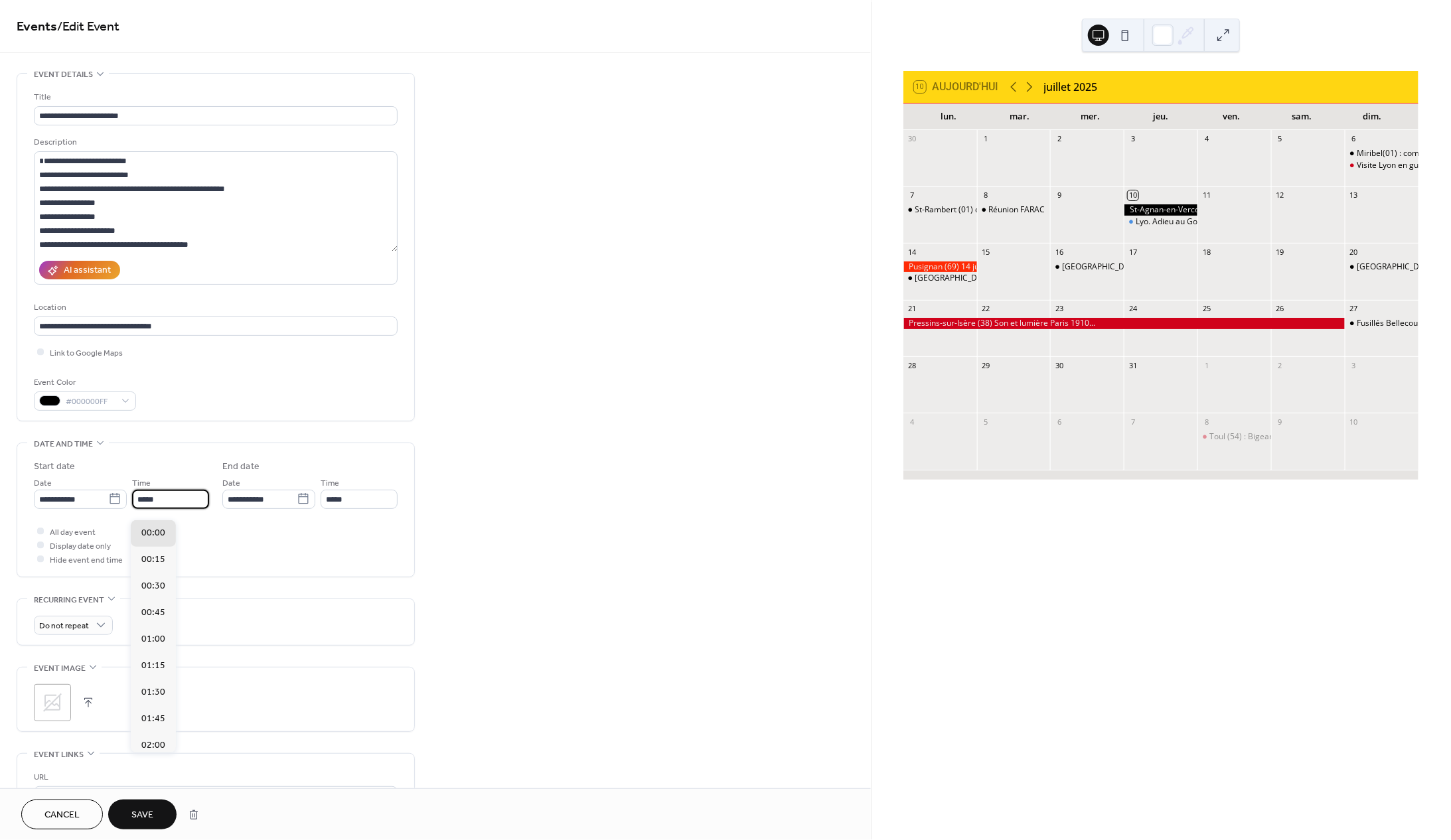click on "*****" at bounding box center (171, 499) 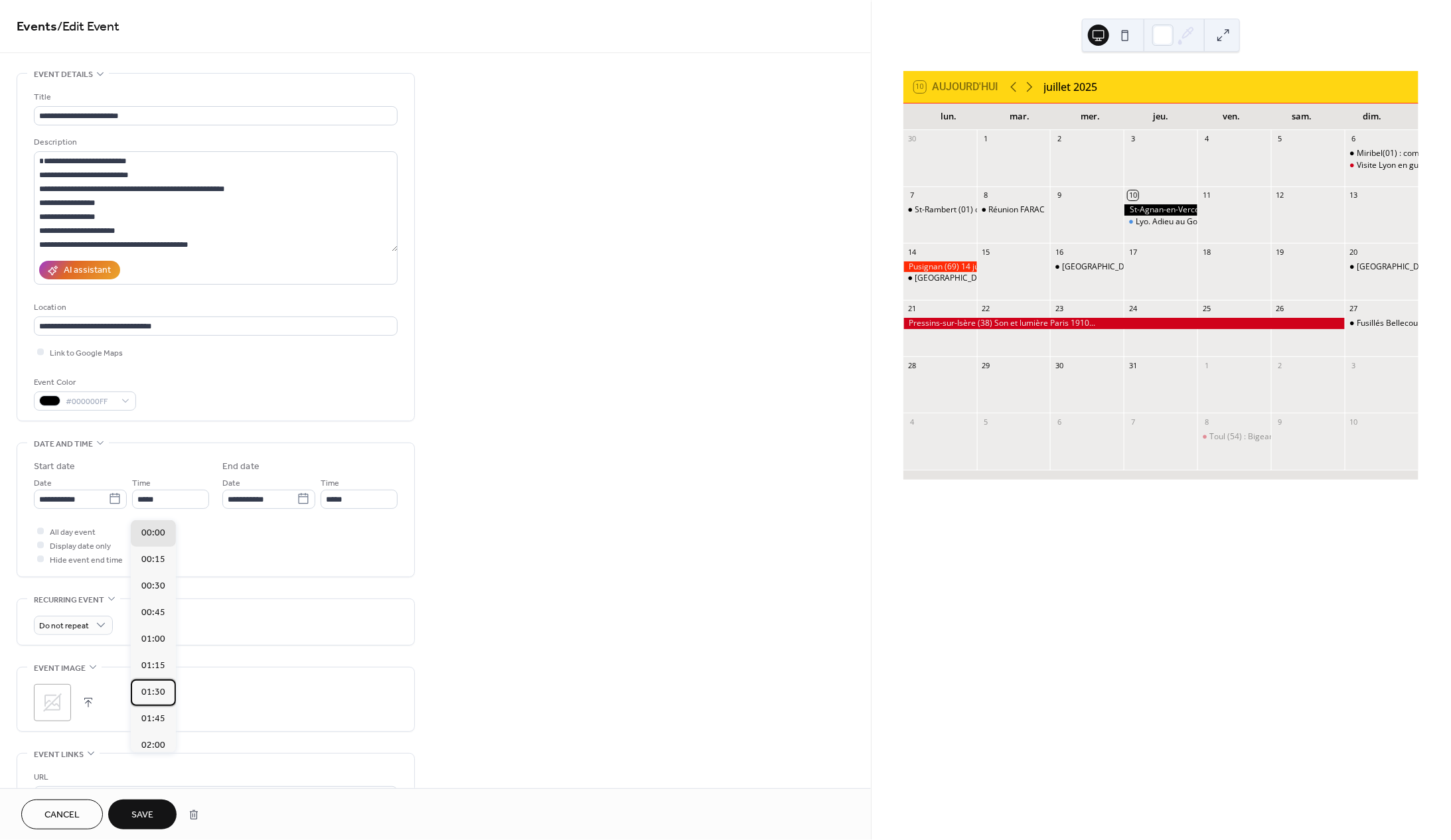 drag, startPoint x: 146, startPoint y: 711, endPoint x: 152, endPoint y: 704, distance: 9.21954 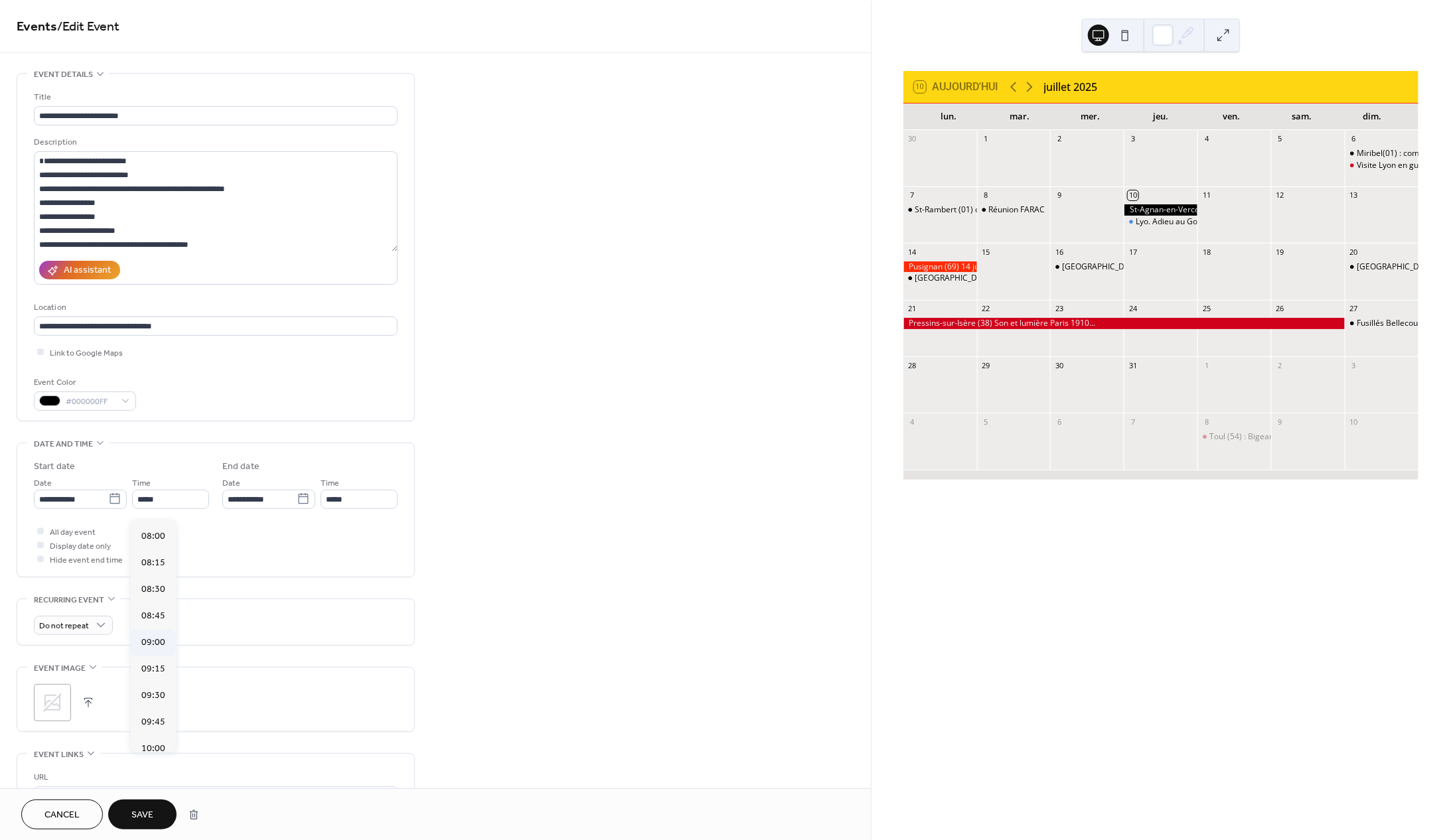 scroll, scrollTop: 855, scrollLeft: 0, axis: vertical 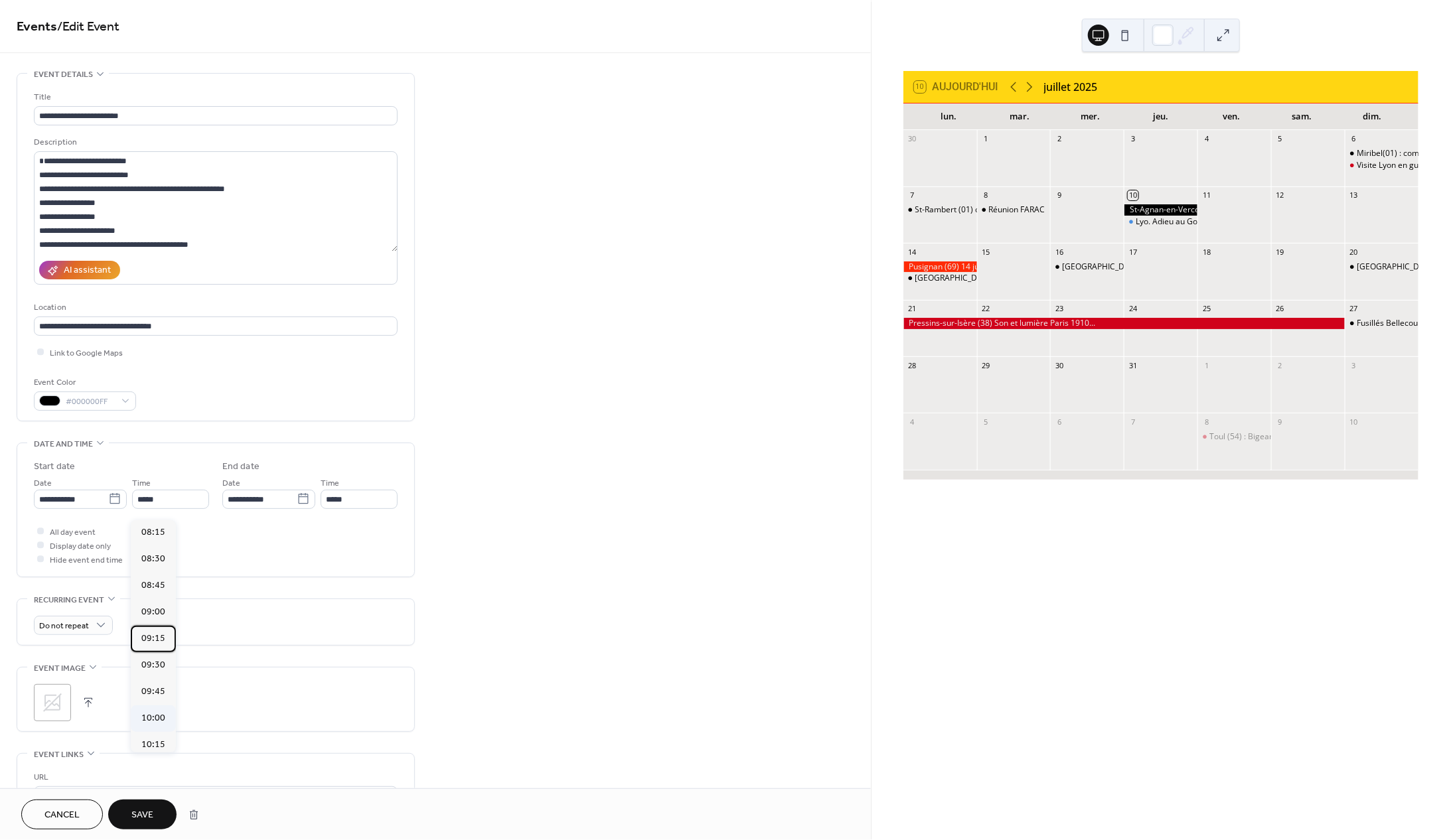 drag, startPoint x: 147, startPoint y: 706, endPoint x: 148, endPoint y: 699, distance: 7.071068 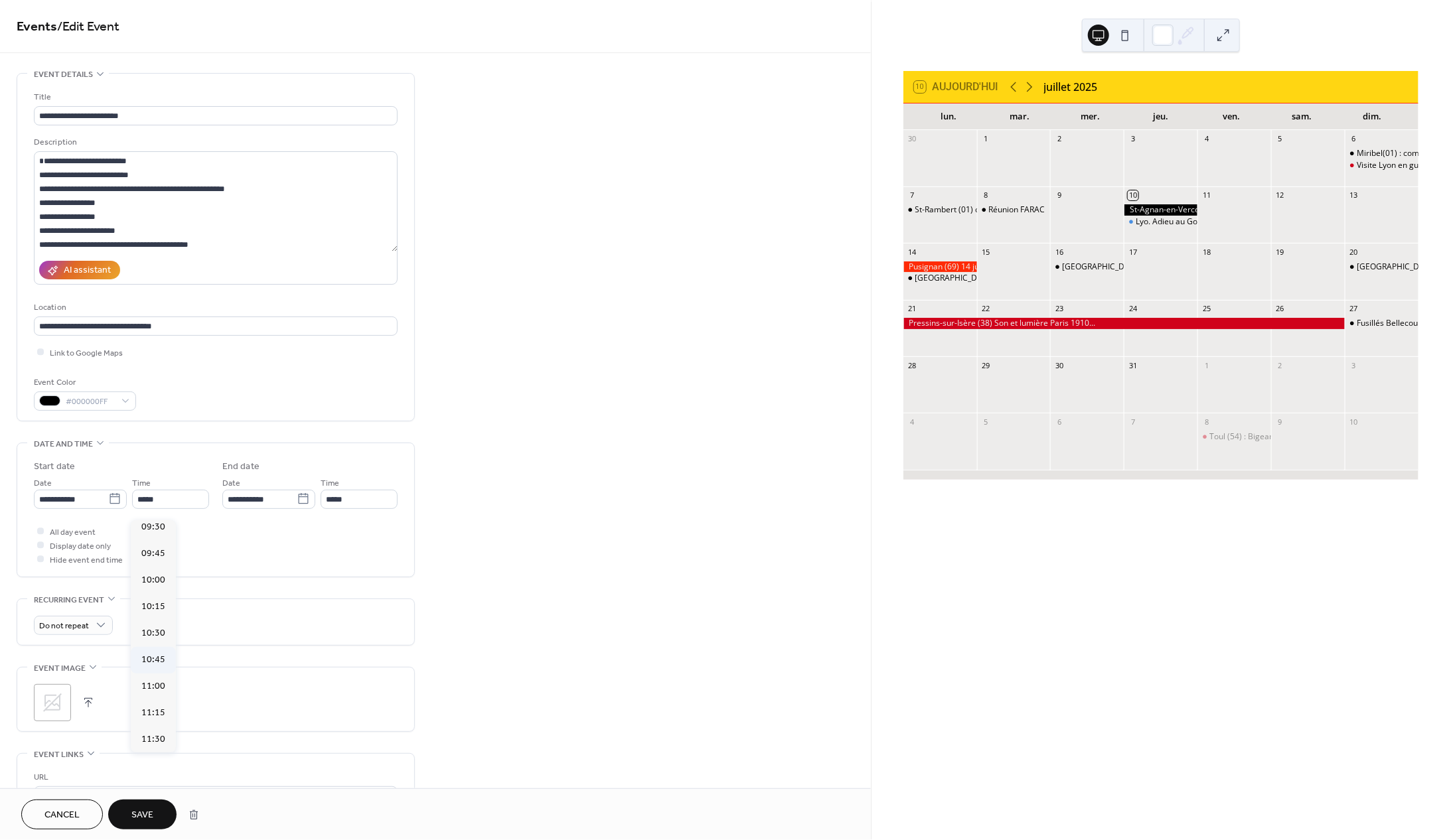 scroll, scrollTop: 1021, scrollLeft: 0, axis: vertical 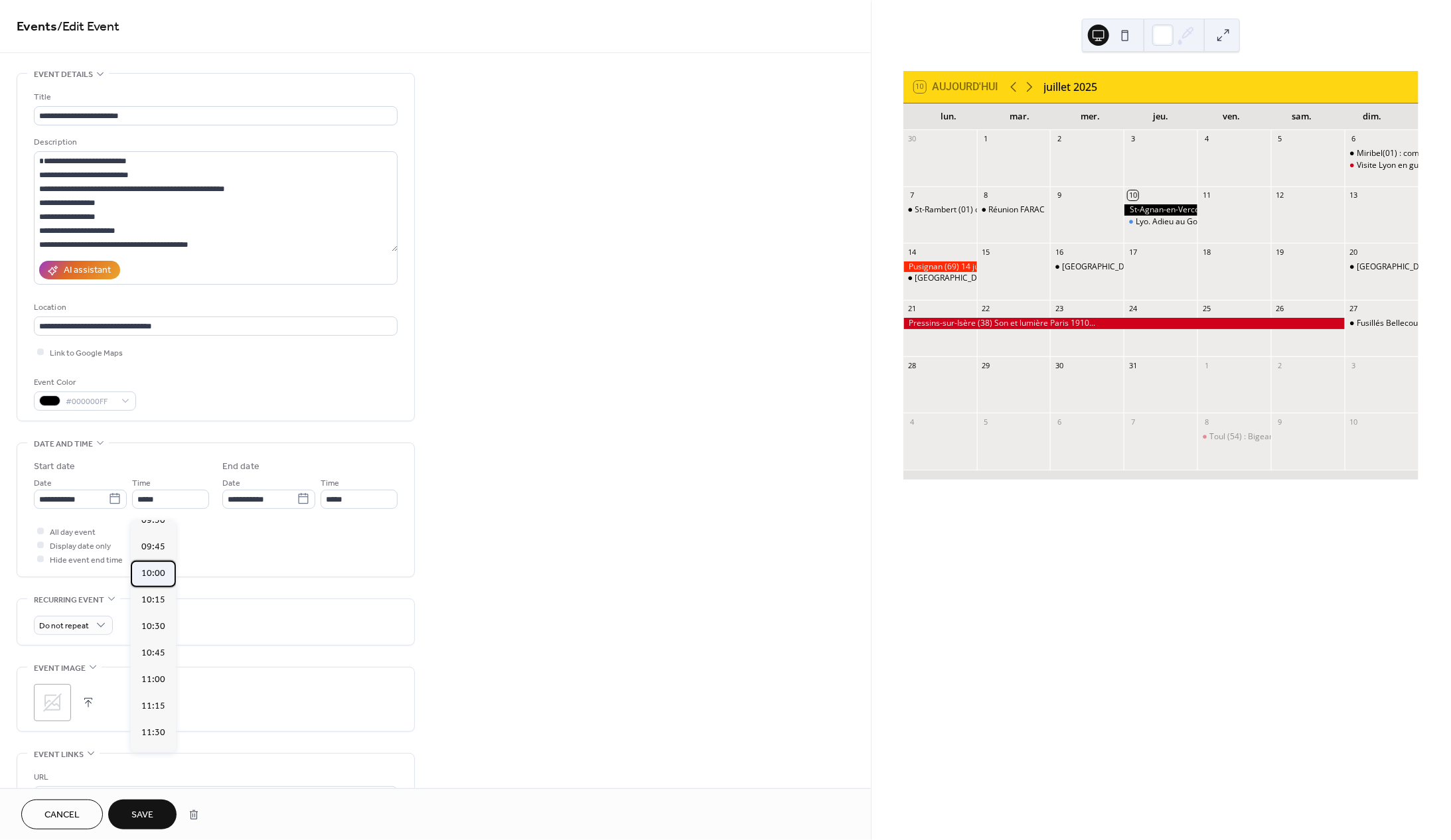 click on "10:00" at bounding box center (153, 573) 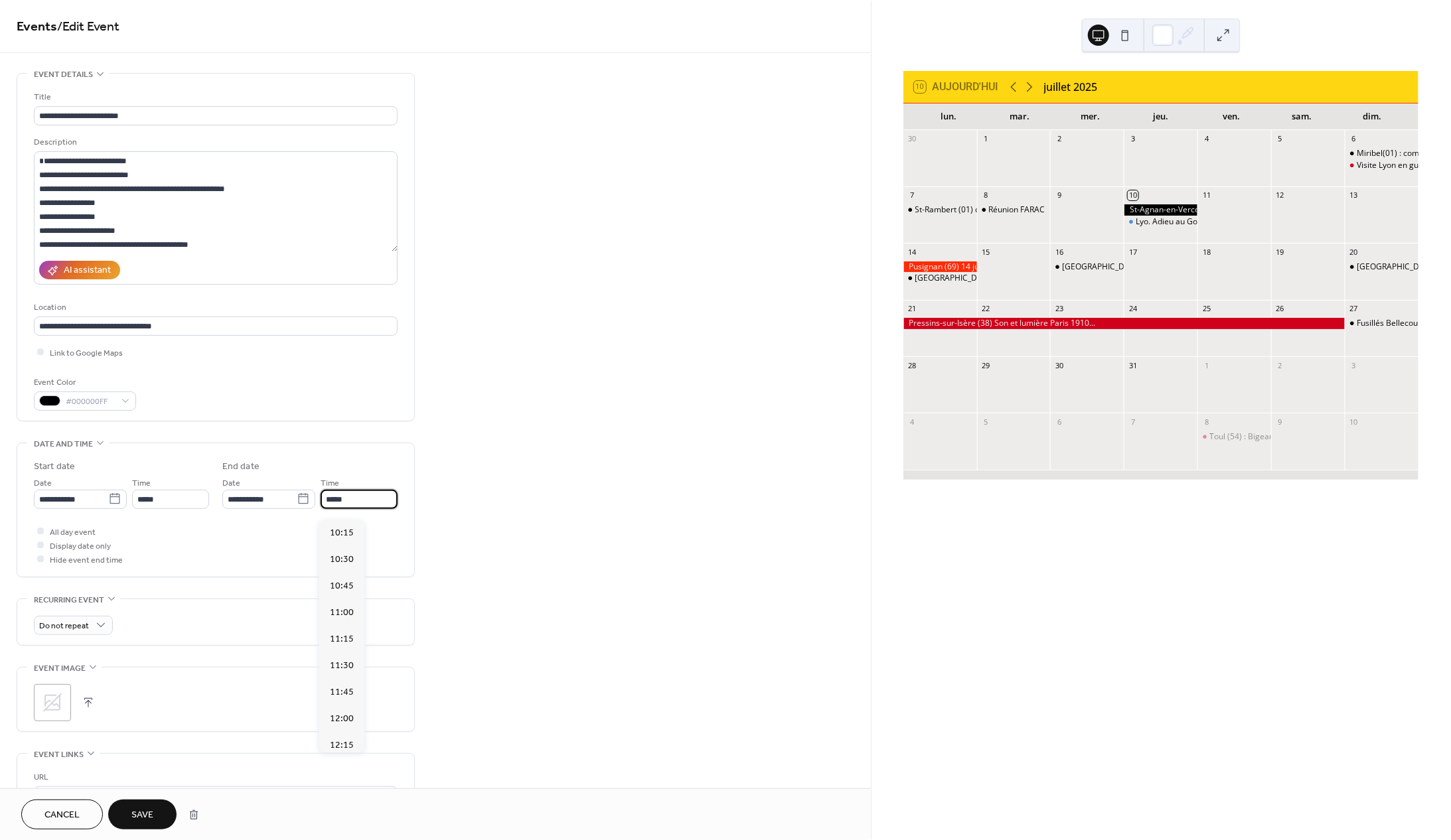 click on "*****" at bounding box center (359, 499) 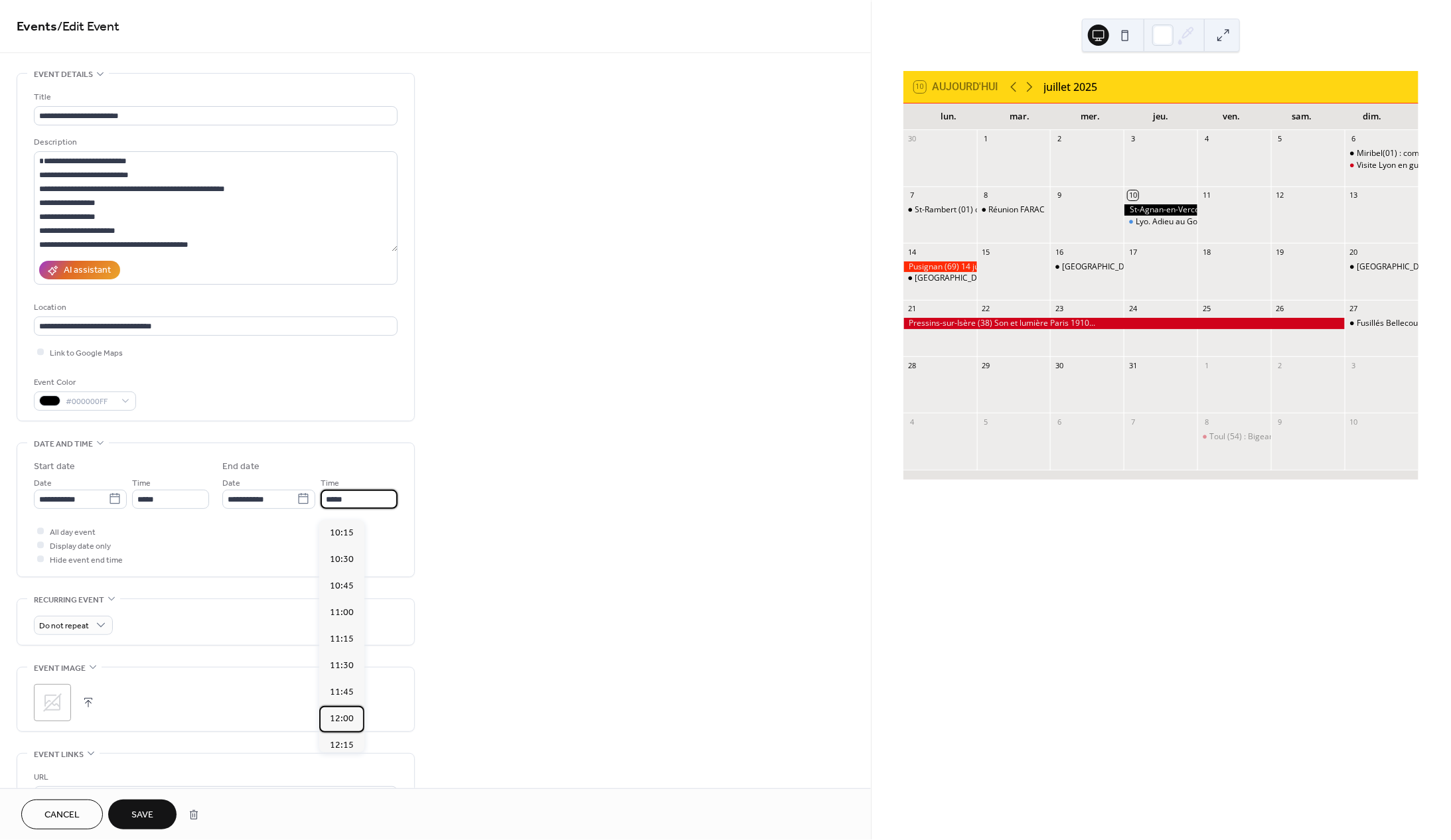 click on "12:00" at bounding box center [342, 719] 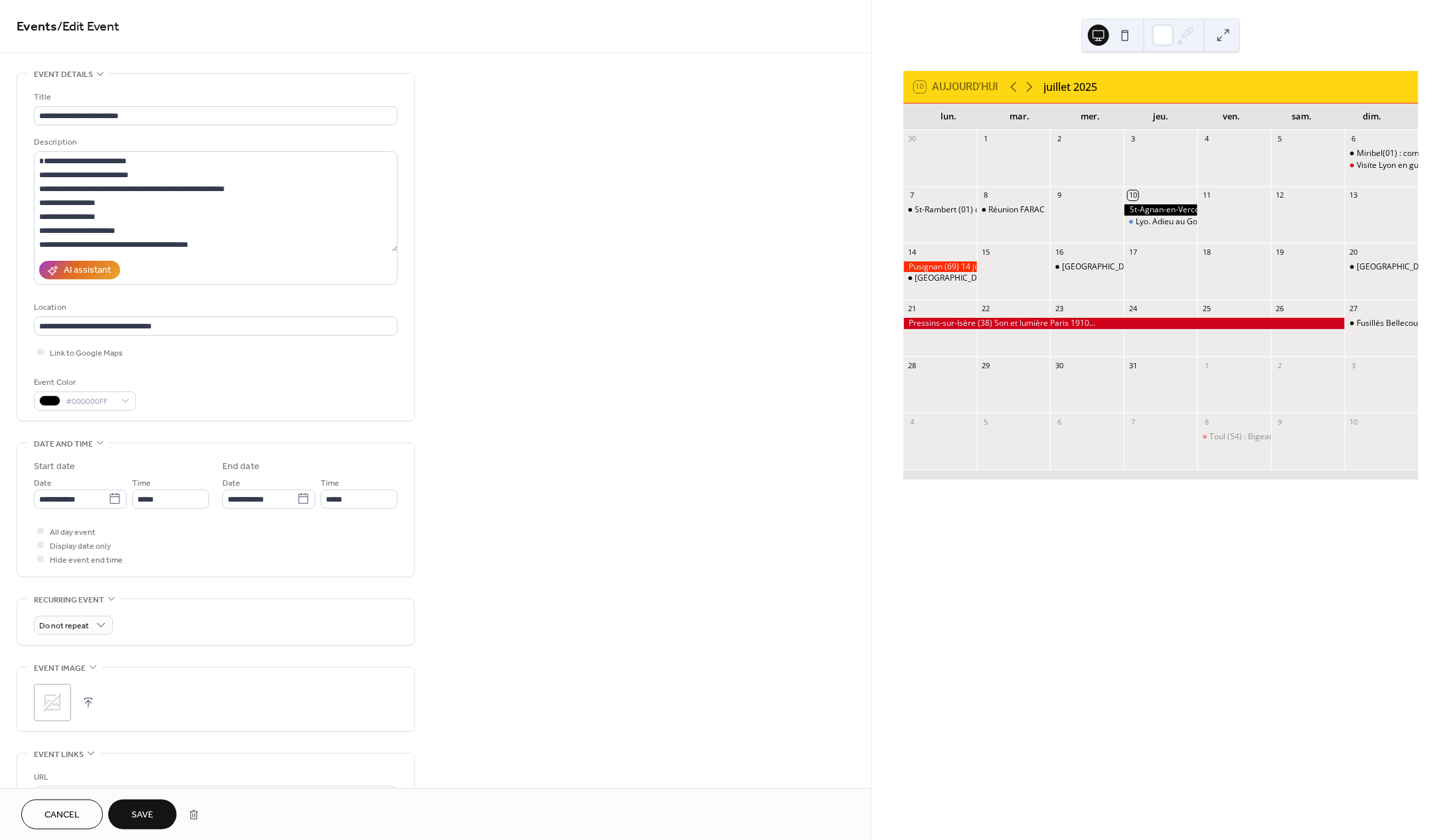 type on "*****" 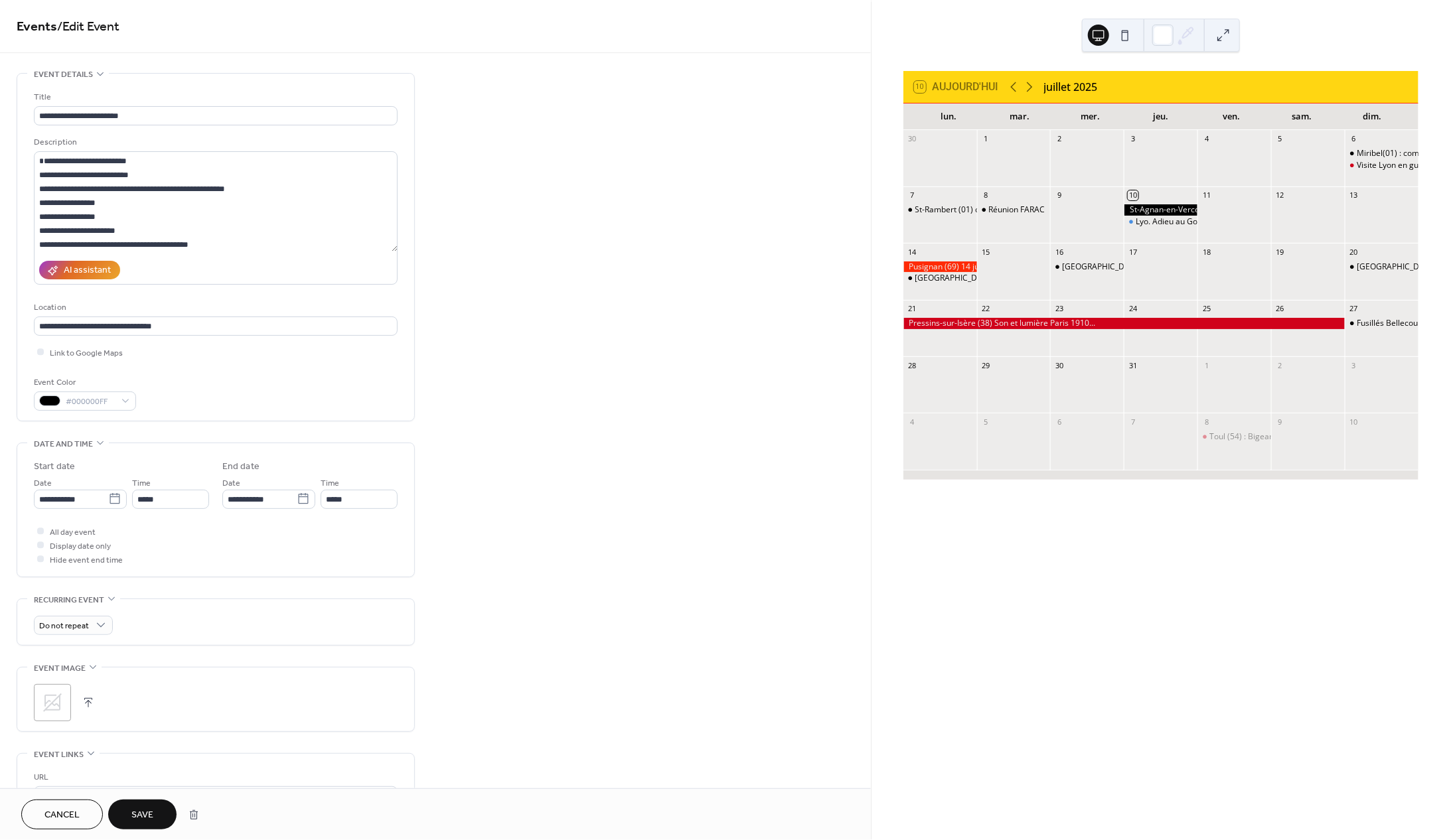 drag, startPoint x: 148, startPoint y: 811, endPoint x: 154, endPoint y: 818, distance: 9.219544 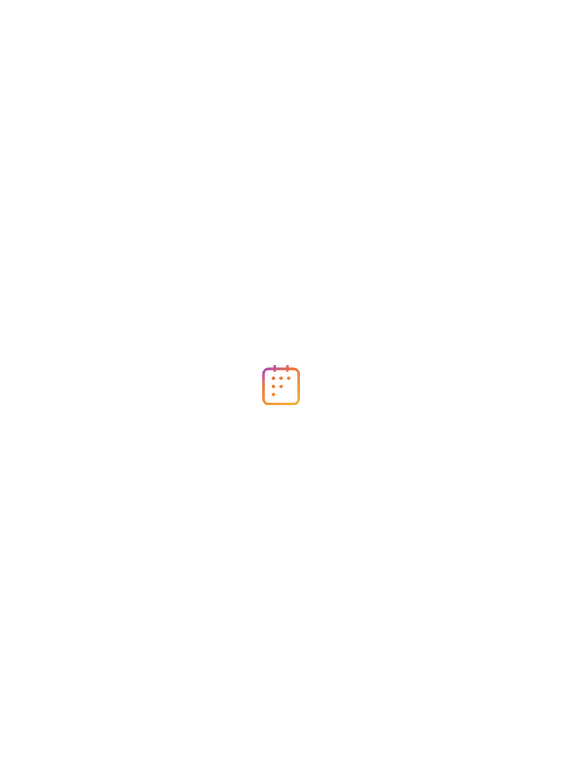 scroll, scrollTop: 0, scrollLeft: 0, axis: both 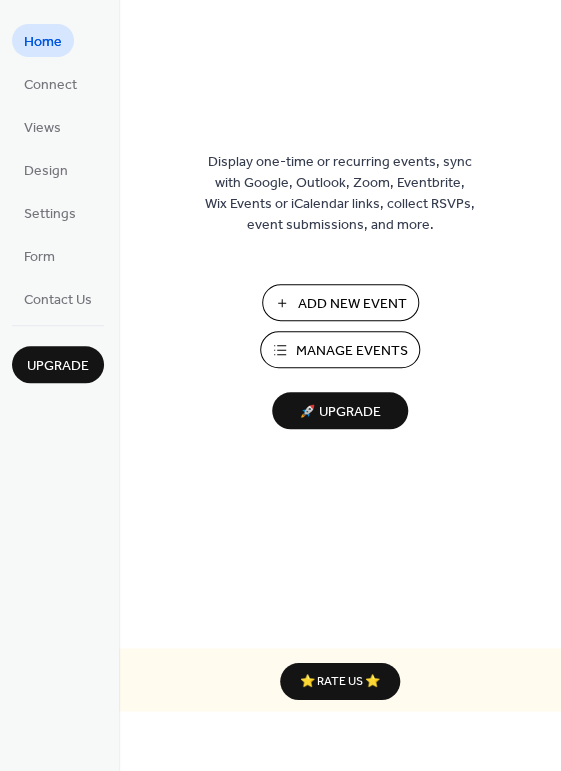 click on "Manage Events" at bounding box center [352, 351] 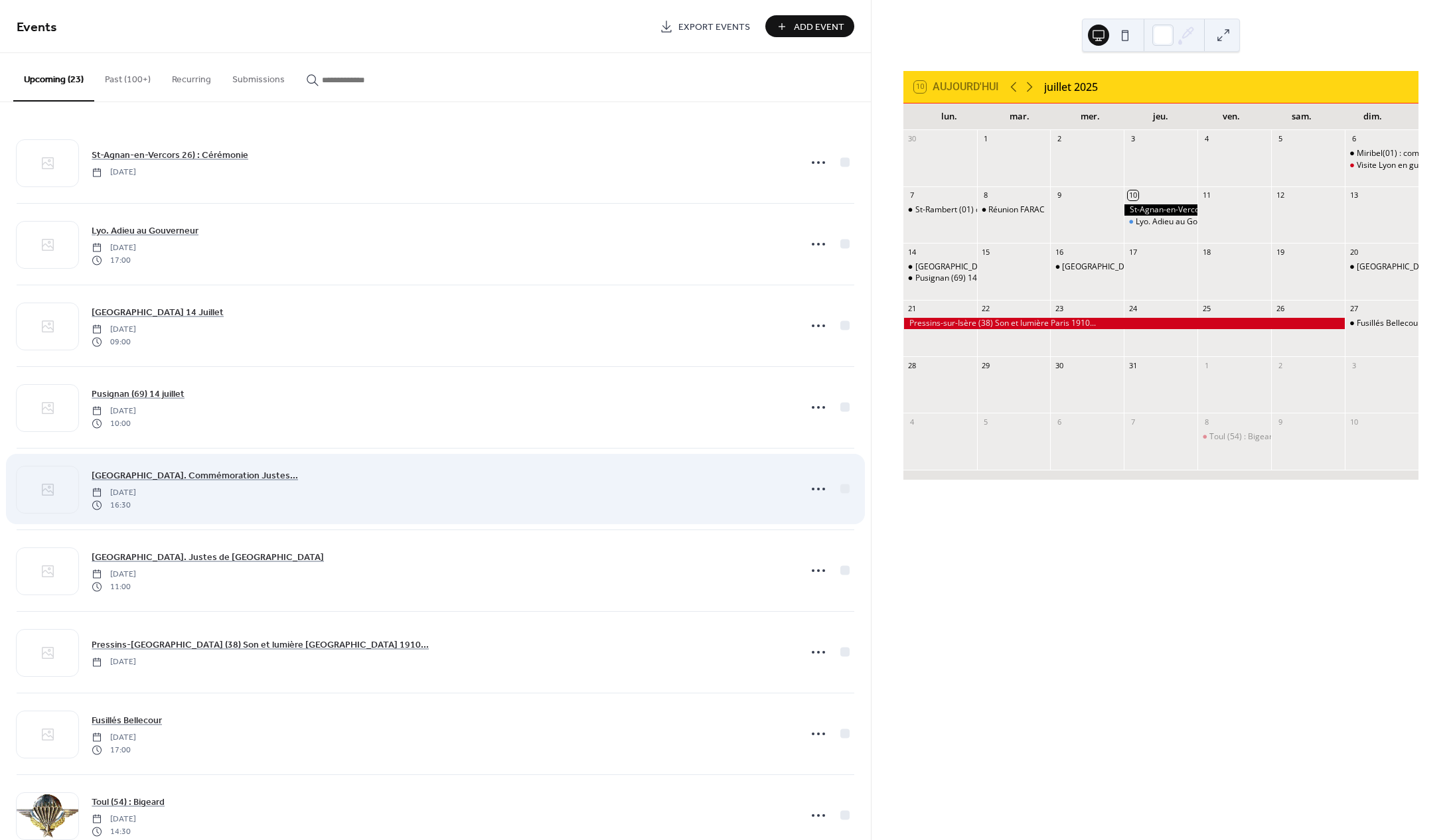 scroll, scrollTop: 0, scrollLeft: 0, axis: both 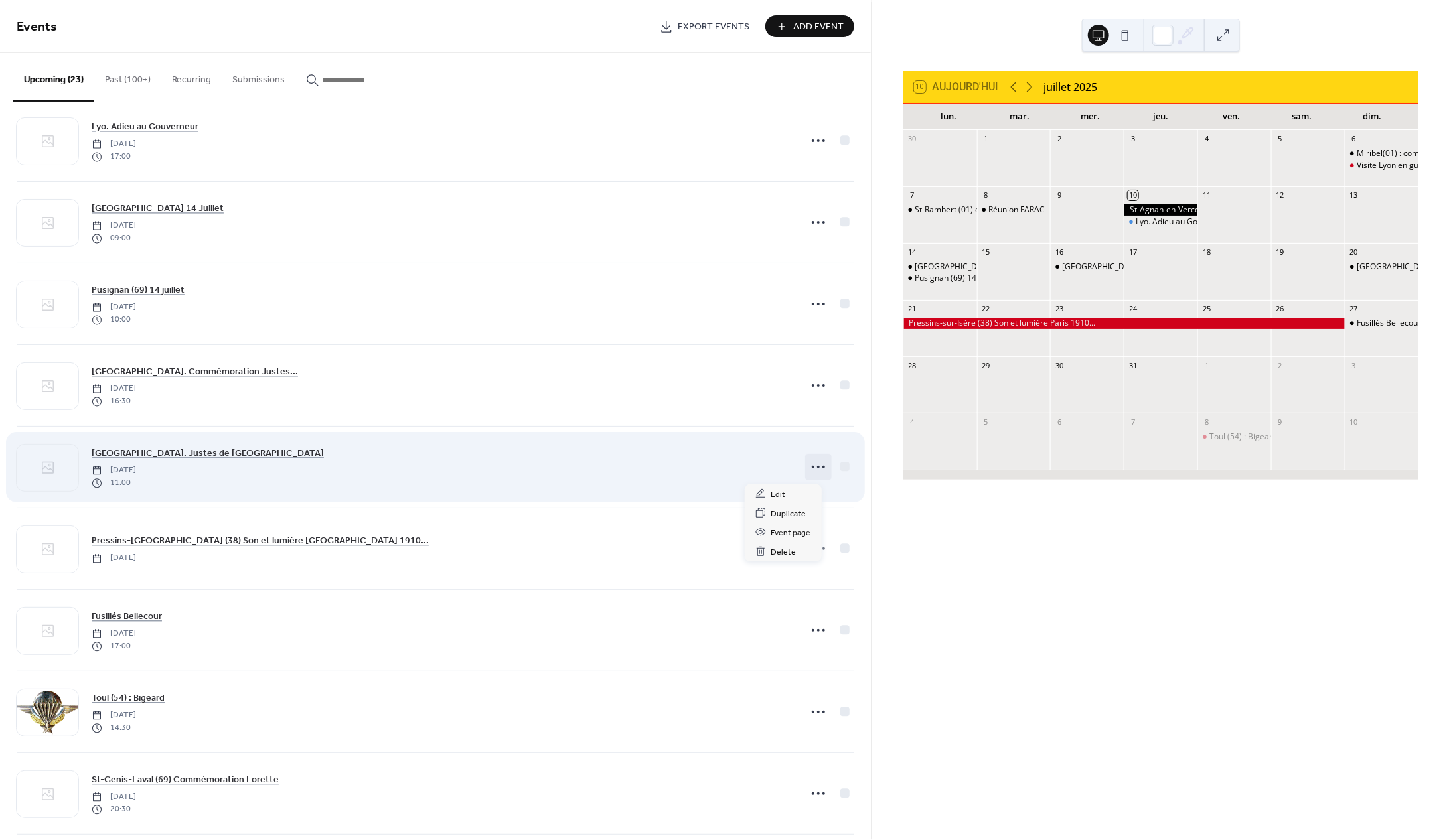 click 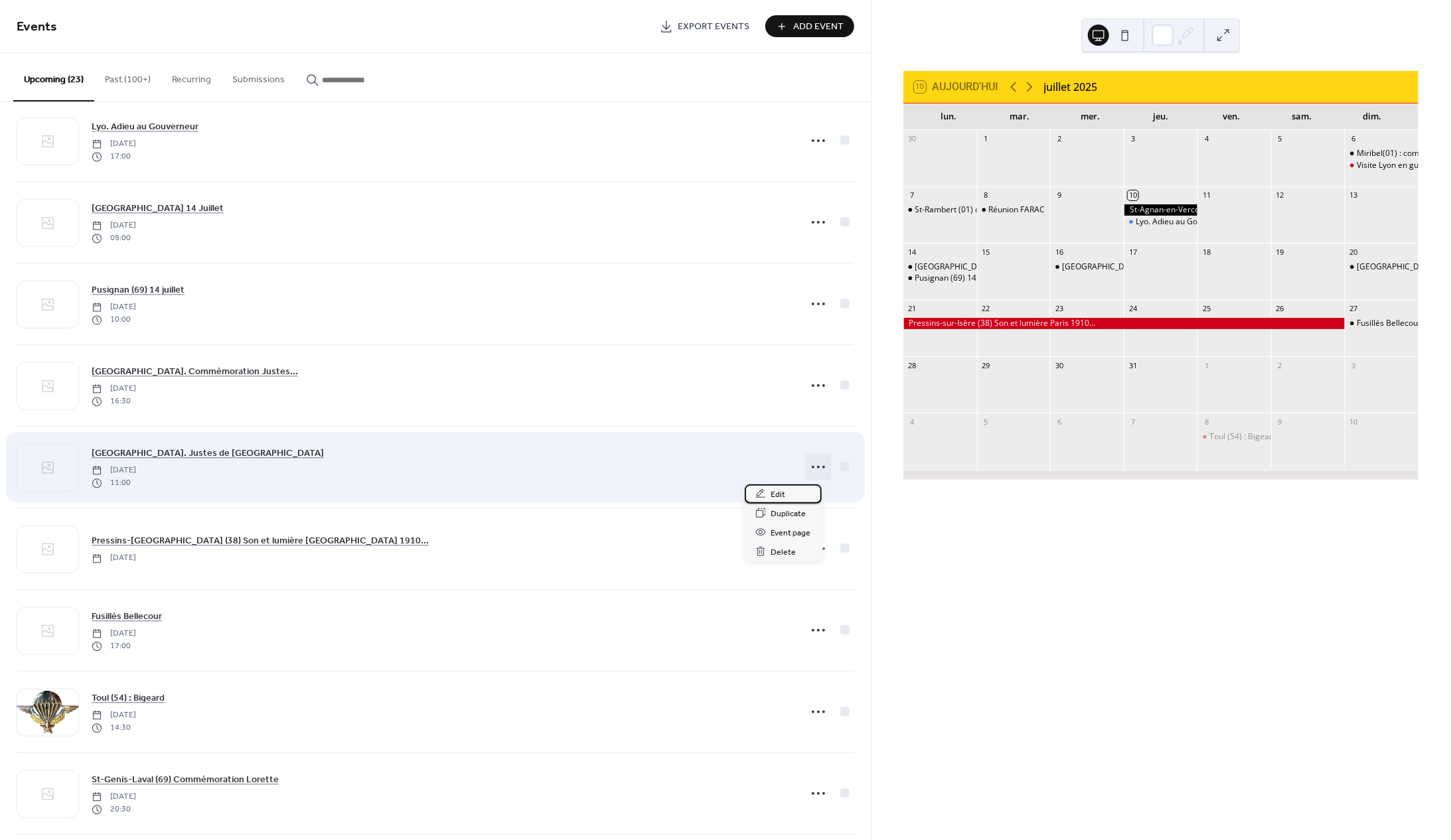 drag, startPoint x: 771, startPoint y: 490, endPoint x: 767, endPoint y: 484, distance: 7.211103 